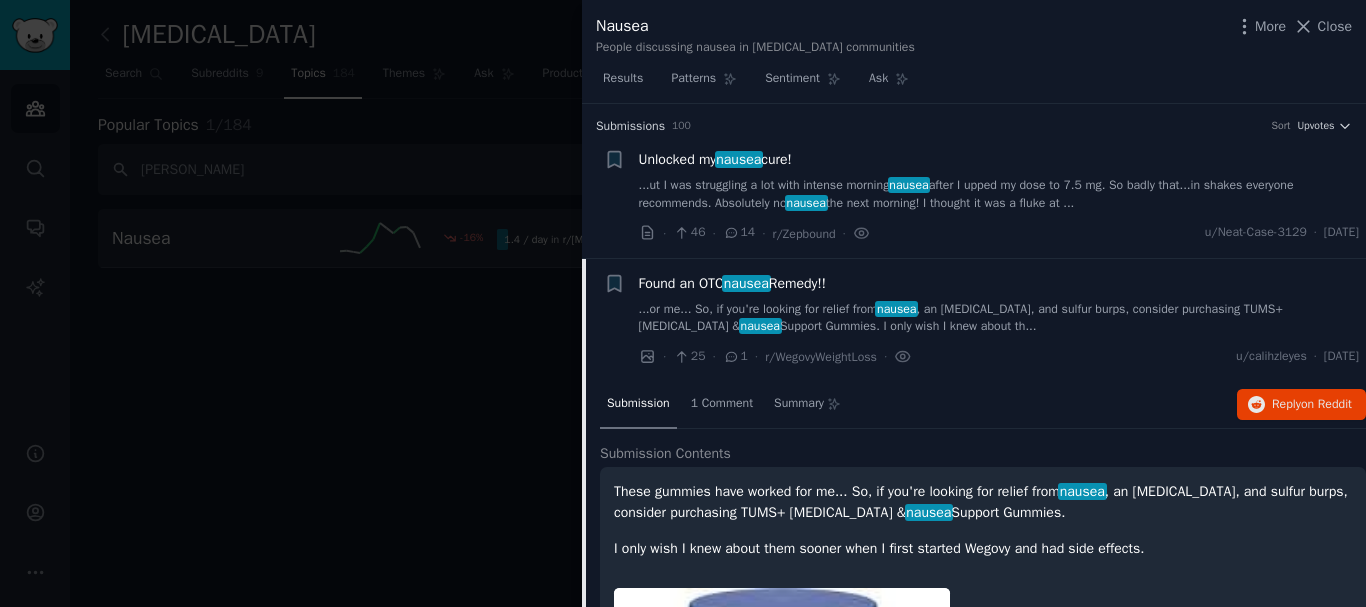 scroll, scrollTop: 0, scrollLeft: 0, axis: both 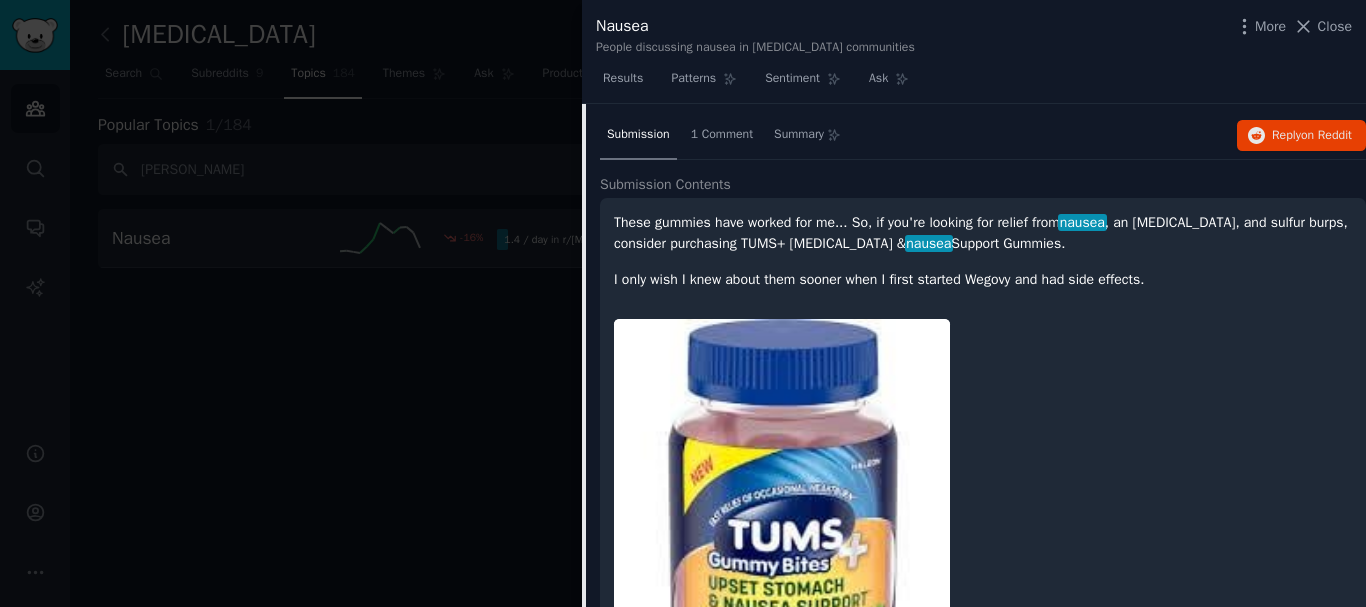click on "Results Patterns Sentiment Ask" at bounding box center (974, 83) 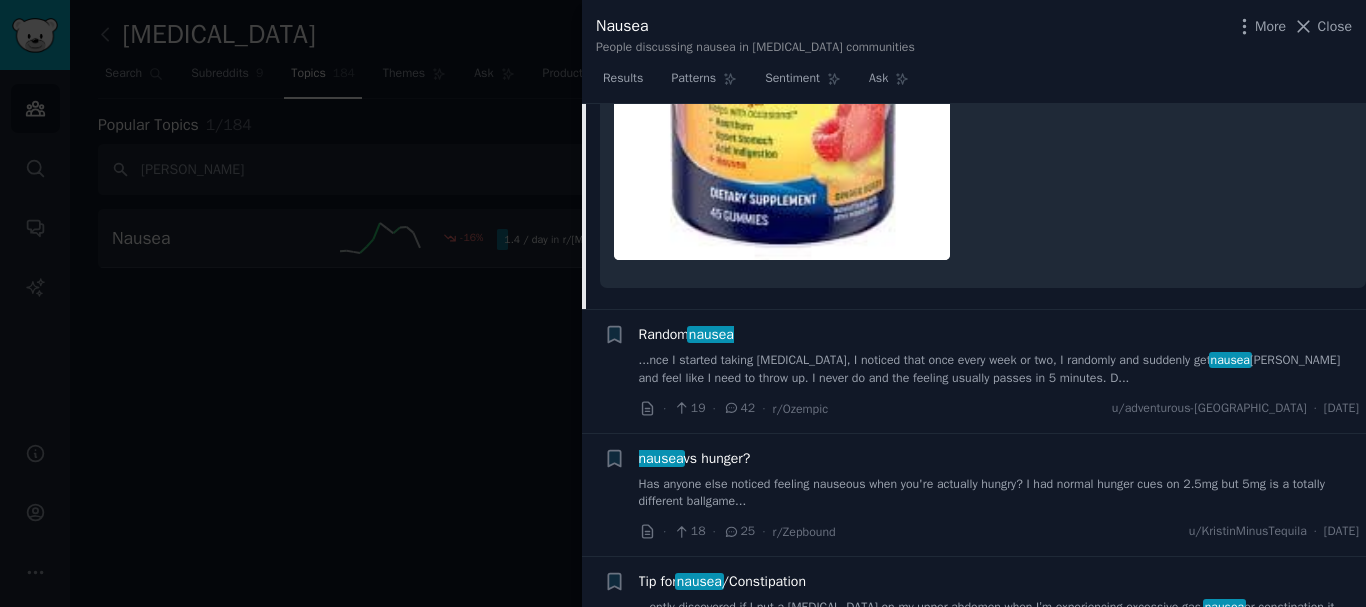 scroll, scrollTop: 945, scrollLeft: 0, axis: vertical 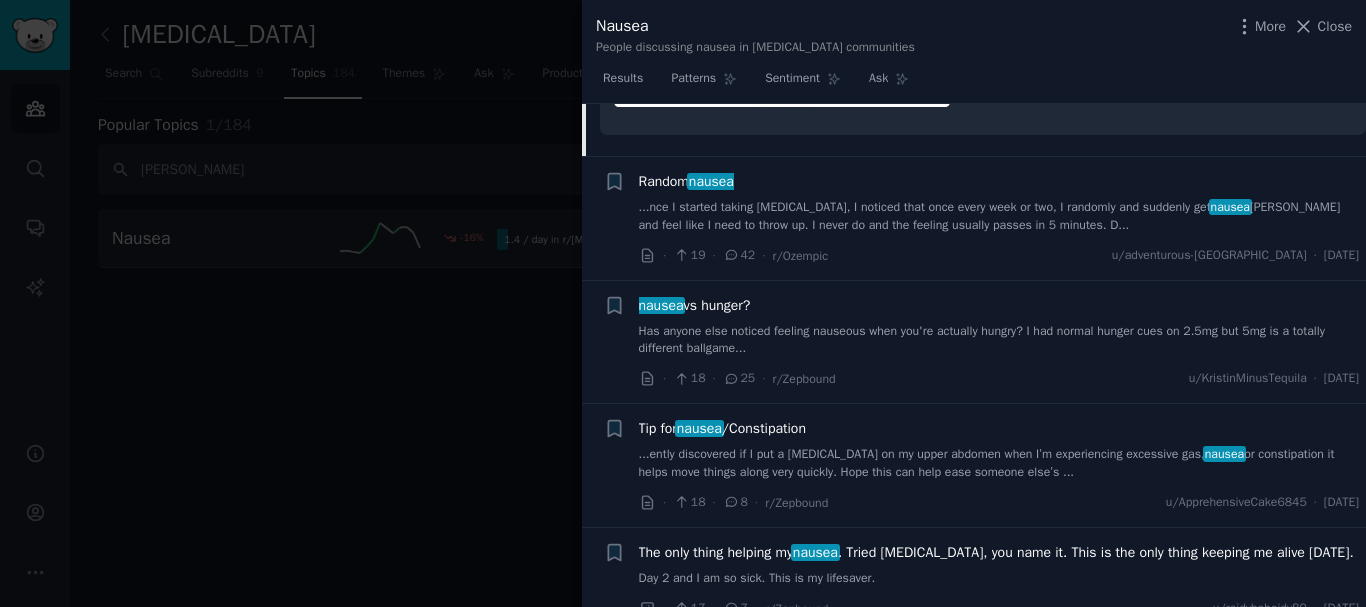 click on "Random  nausea" at bounding box center [686, 181] 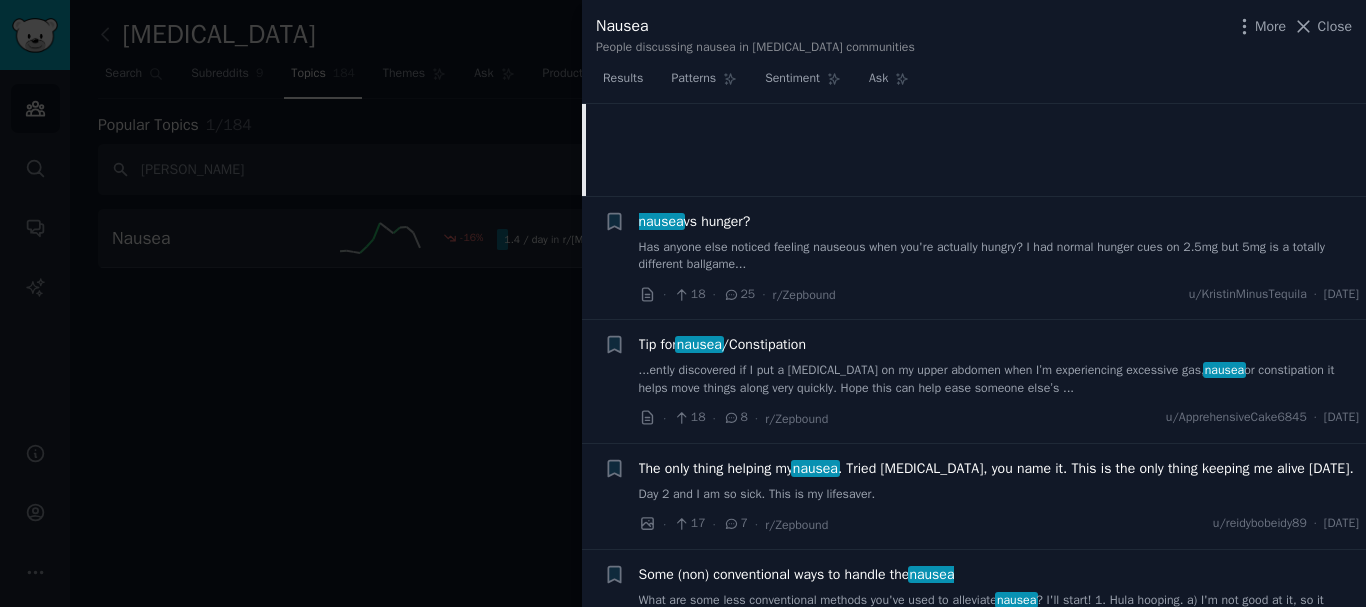 scroll, scrollTop: 279, scrollLeft: 0, axis: vertical 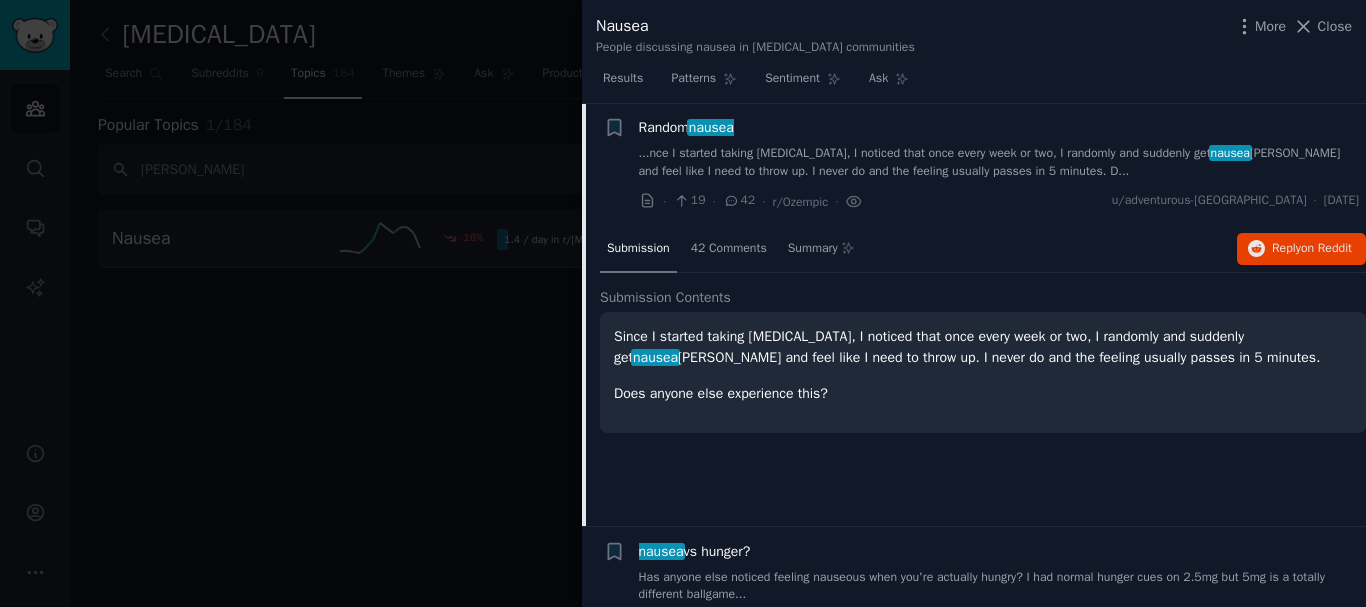 click on "Since I started taking [MEDICAL_DATA], I noticed that once every week or two, I randomly and suddenly get  nausea [PERSON_NAME] and feel like I need to throw up. I never do and the feeling usually passes in 5 minutes." at bounding box center [983, 347] 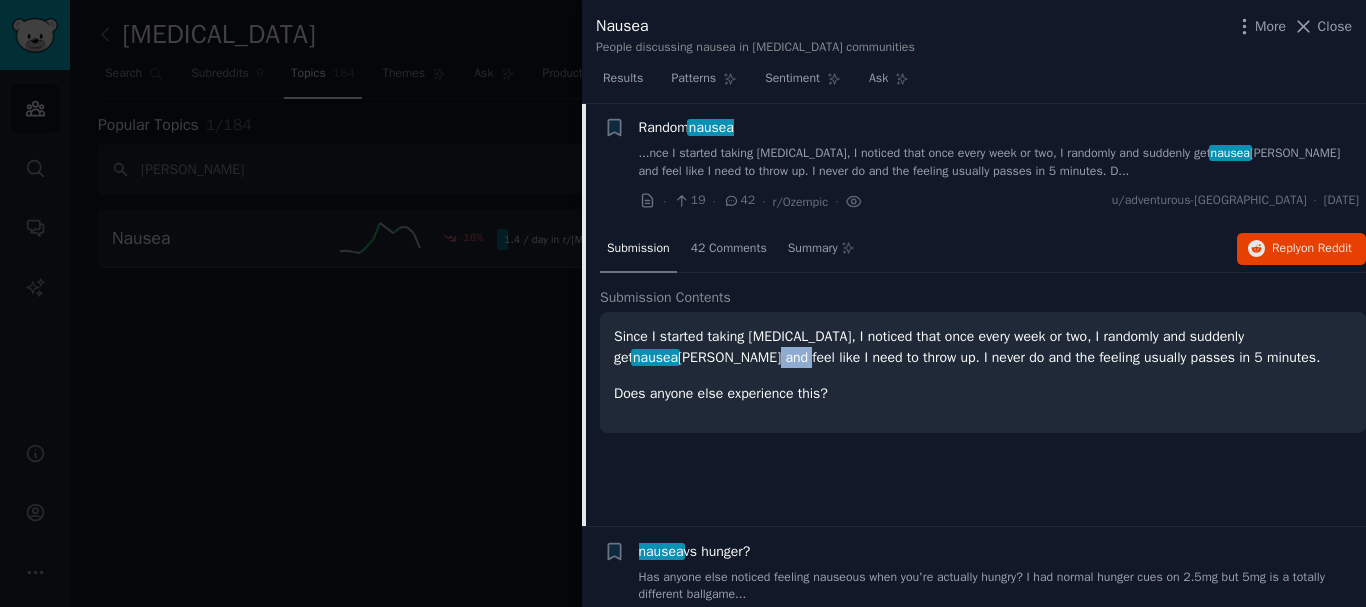 click on "Since I started taking [MEDICAL_DATA], I noticed that once every week or two, I randomly and suddenly get  nausea [PERSON_NAME] and feel like I need to throw up. I never do and the feeling usually passes in 5 minutes." at bounding box center (983, 347) 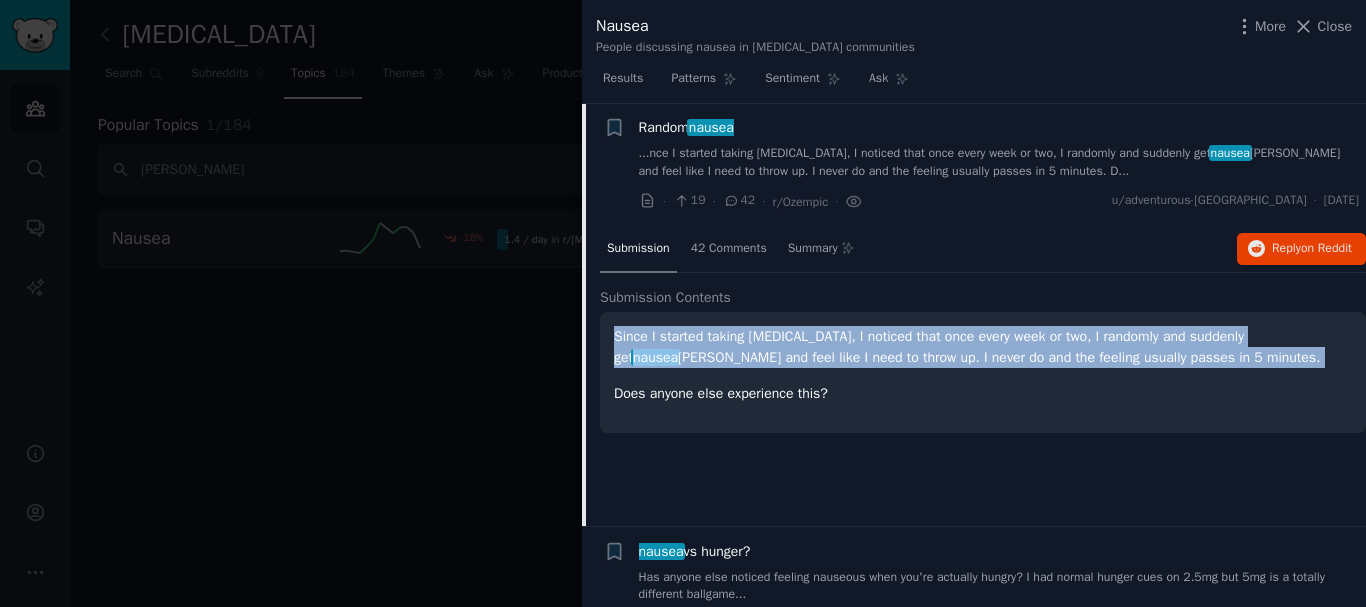click on "Since I started taking [MEDICAL_DATA], I noticed that once every week or two, I randomly and suddenly get  nausea [PERSON_NAME] and feel like I need to throw up. I never do and the feeling usually passes in 5 minutes." at bounding box center (983, 347) 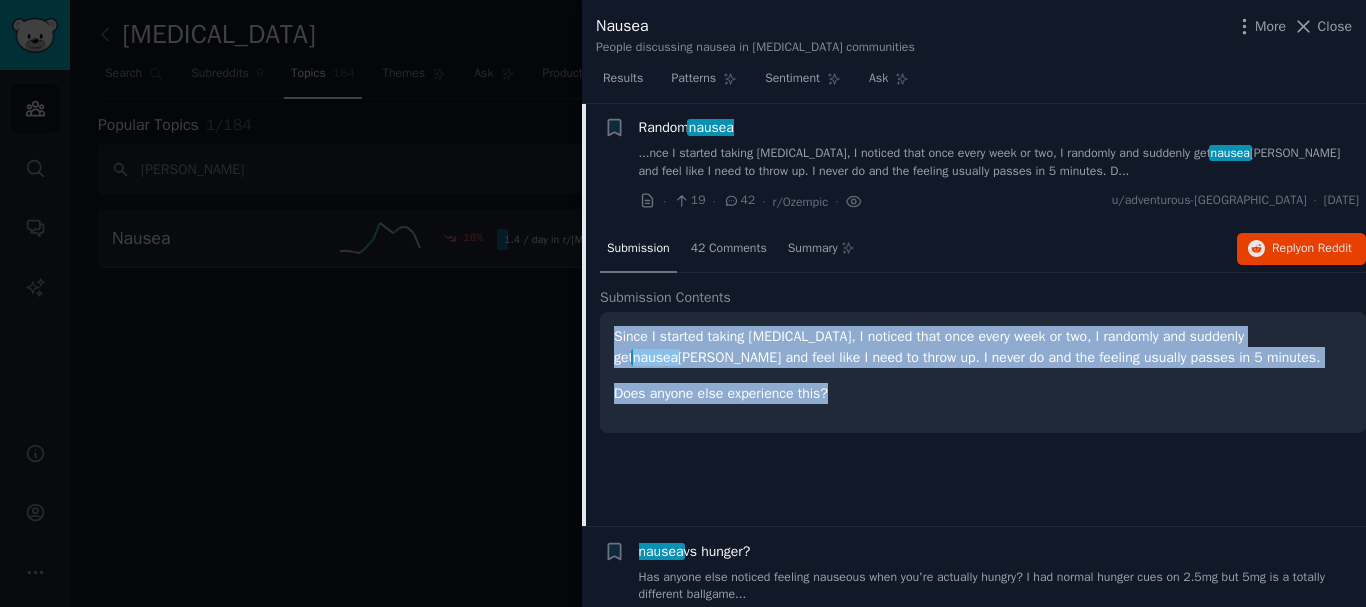 copy on "Since I started taking [MEDICAL_DATA], I noticed that once every week or two, I randomly and suddenly get  nausea [PERSON_NAME] and feel like I need to throw up. I never do and the feeling usually passes in 5 minutes.
Does anyone else experience this?" 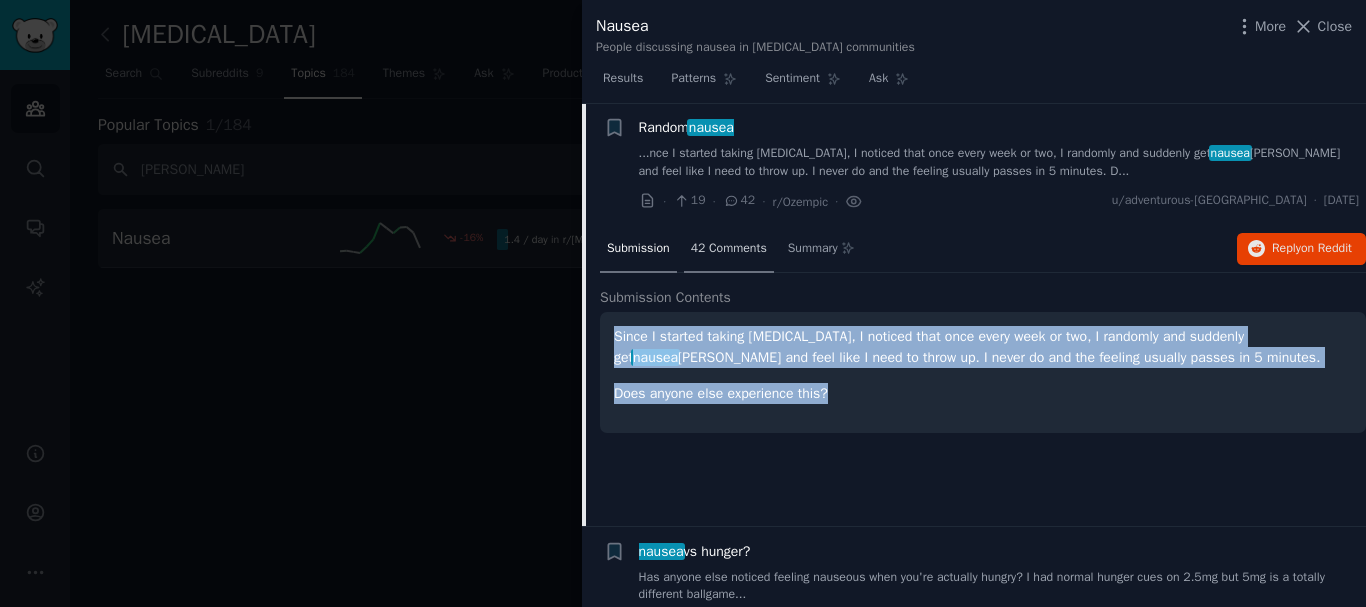click on "42 Comments" at bounding box center (729, 249) 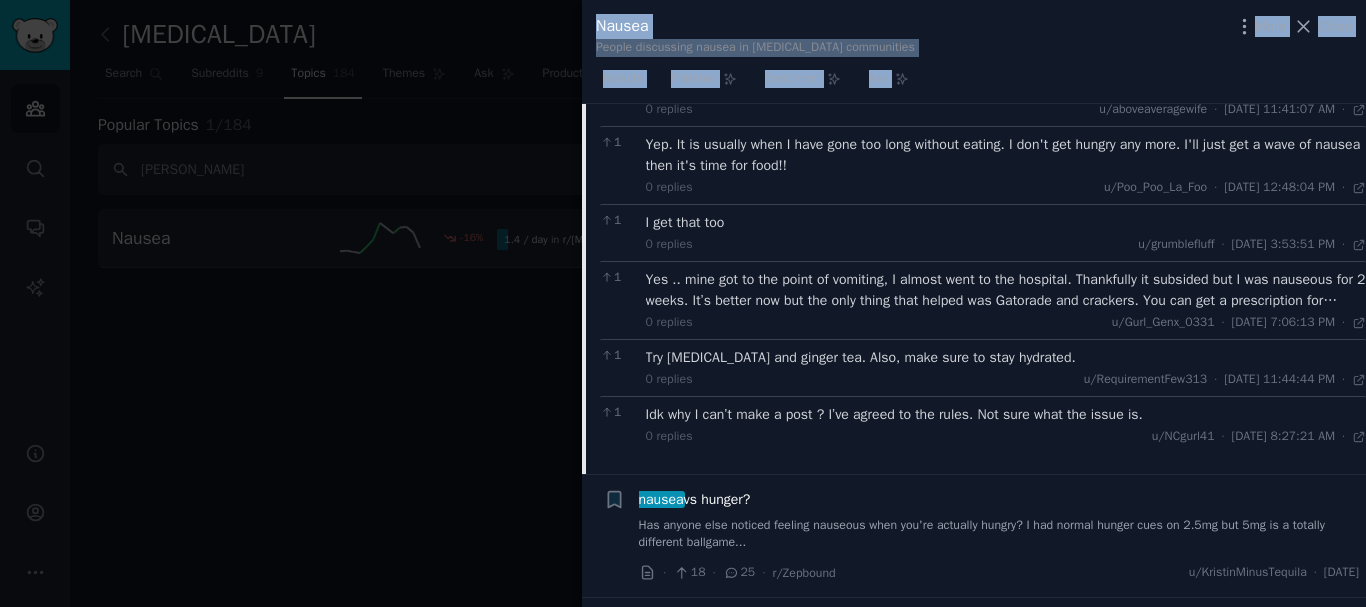 scroll, scrollTop: 1325, scrollLeft: 0, axis: vertical 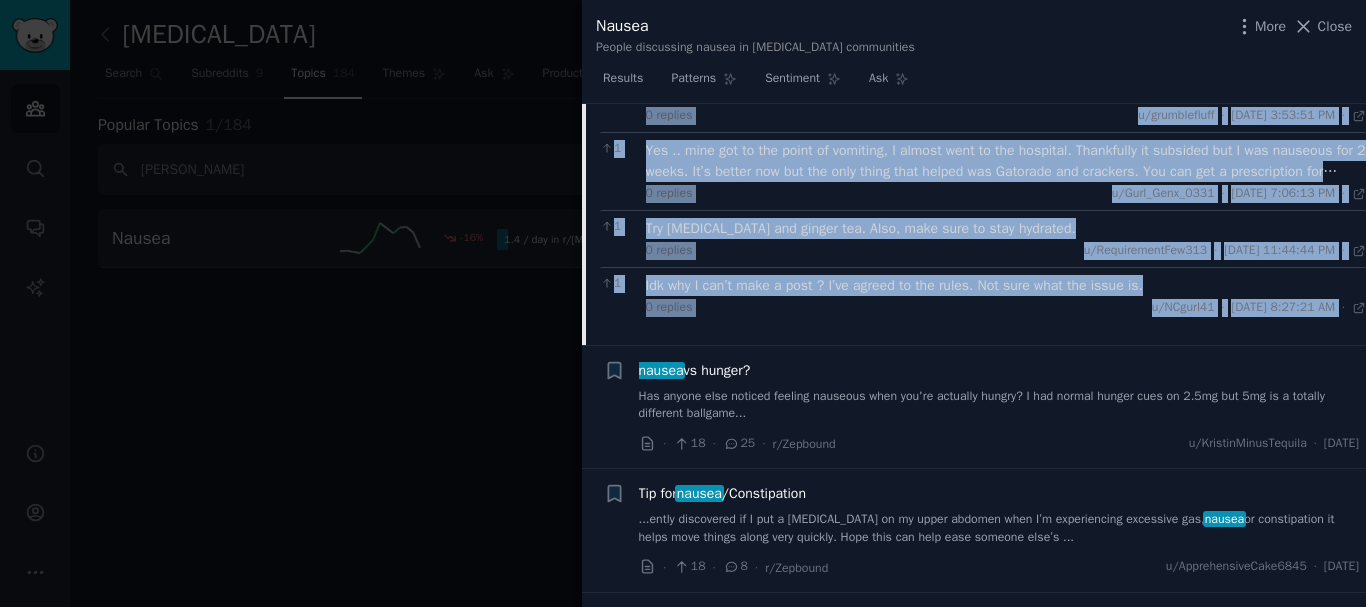 drag, startPoint x: 601, startPoint y: 292, endPoint x: 1335, endPoint y: 311, distance: 734.24585 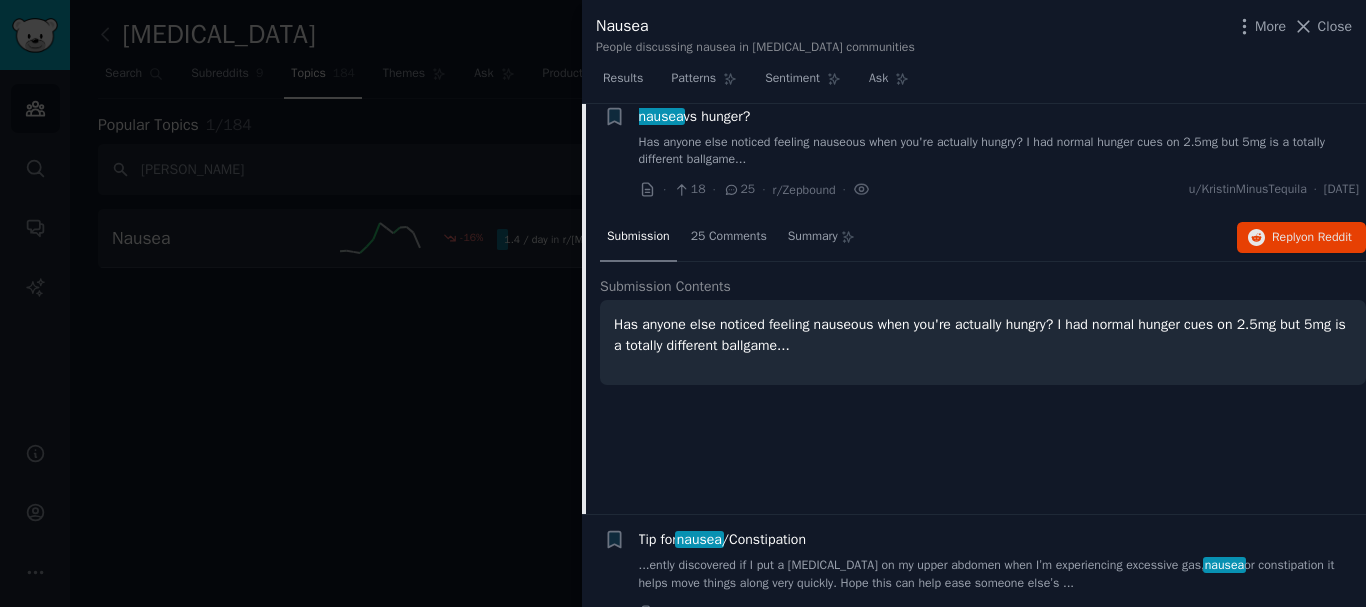 scroll, scrollTop: 402, scrollLeft: 0, axis: vertical 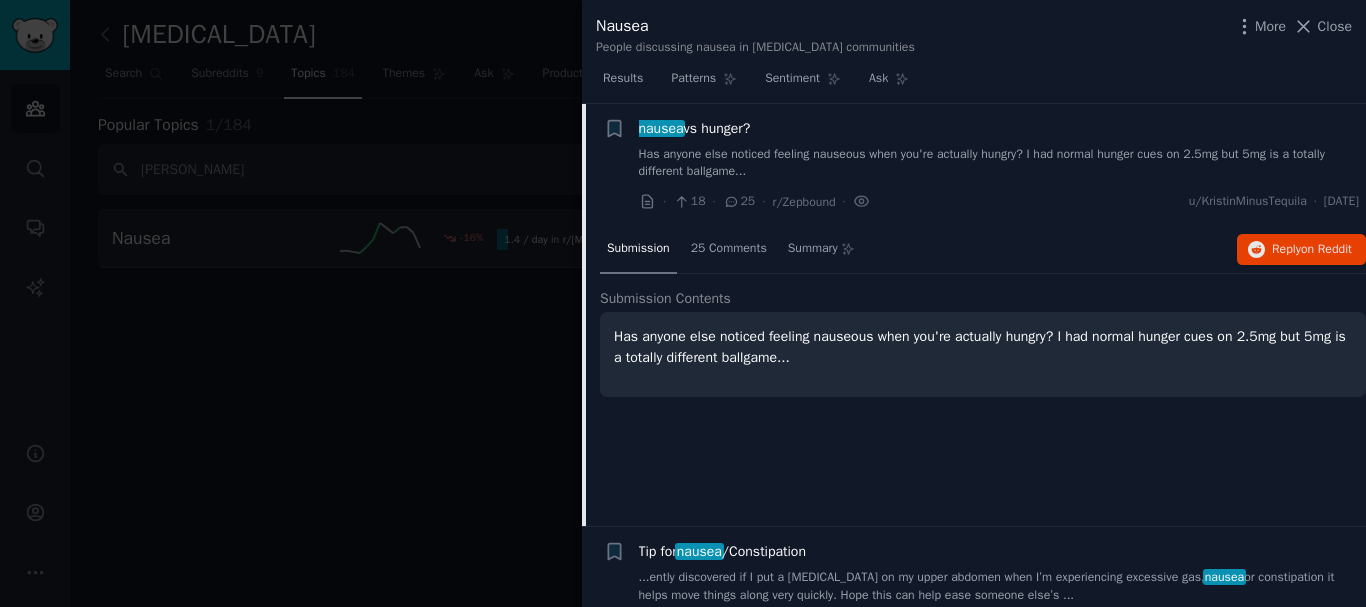 click on "Has anyone else noticed feeling nauseous when you're actually hungry? I had normal hunger cues on 2.5mg but 5mg is a totally different ballgame..." at bounding box center [983, 347] 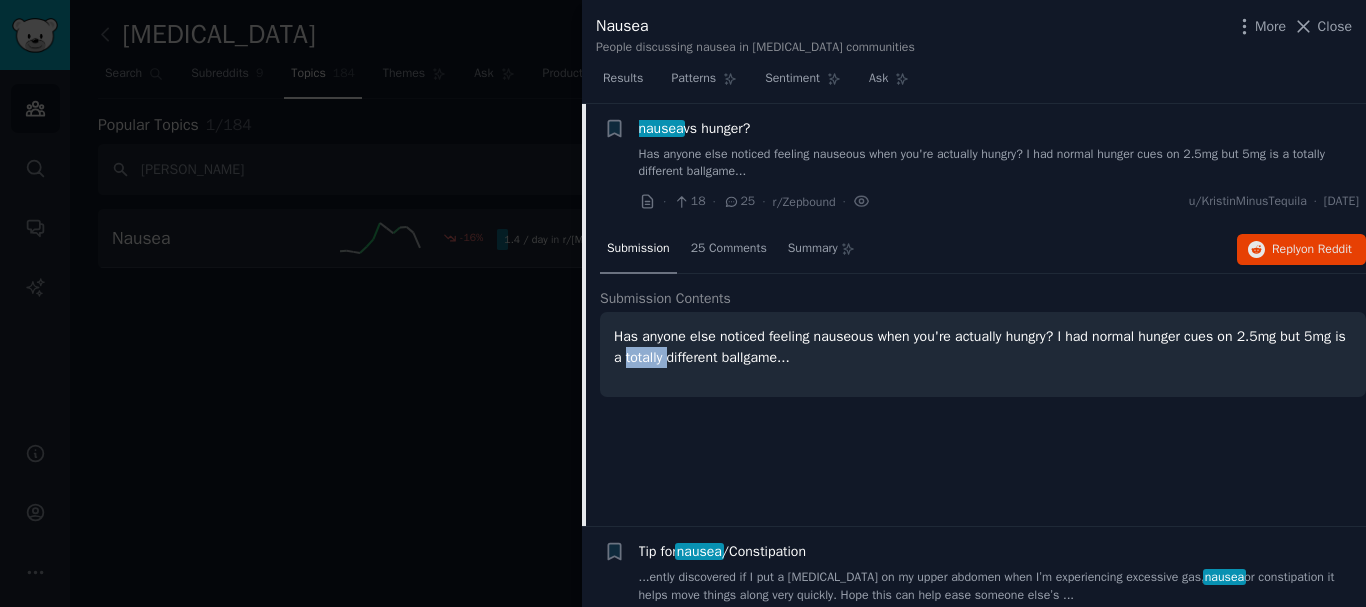 click on "Has anyone else noticed feeling nauseous when you're actually hungry? I had normal hunger cues on 2.5mg but 5mg is a totally different ballgame..." at bounding box center [983, 347] 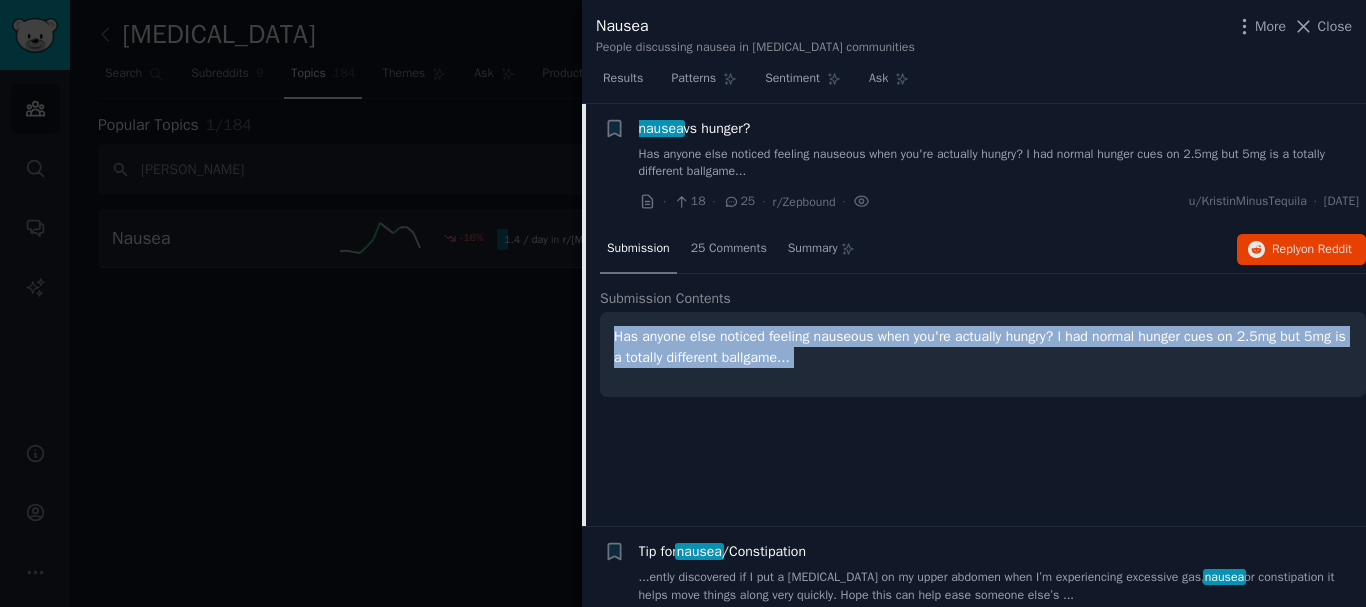 click on "Has anyone else noticed feeling nauseous when you're actually hungry? I had normal hunger cues on 2.5mg but 5mg is a totally different ballgame..." at bounding box center [983, 347] 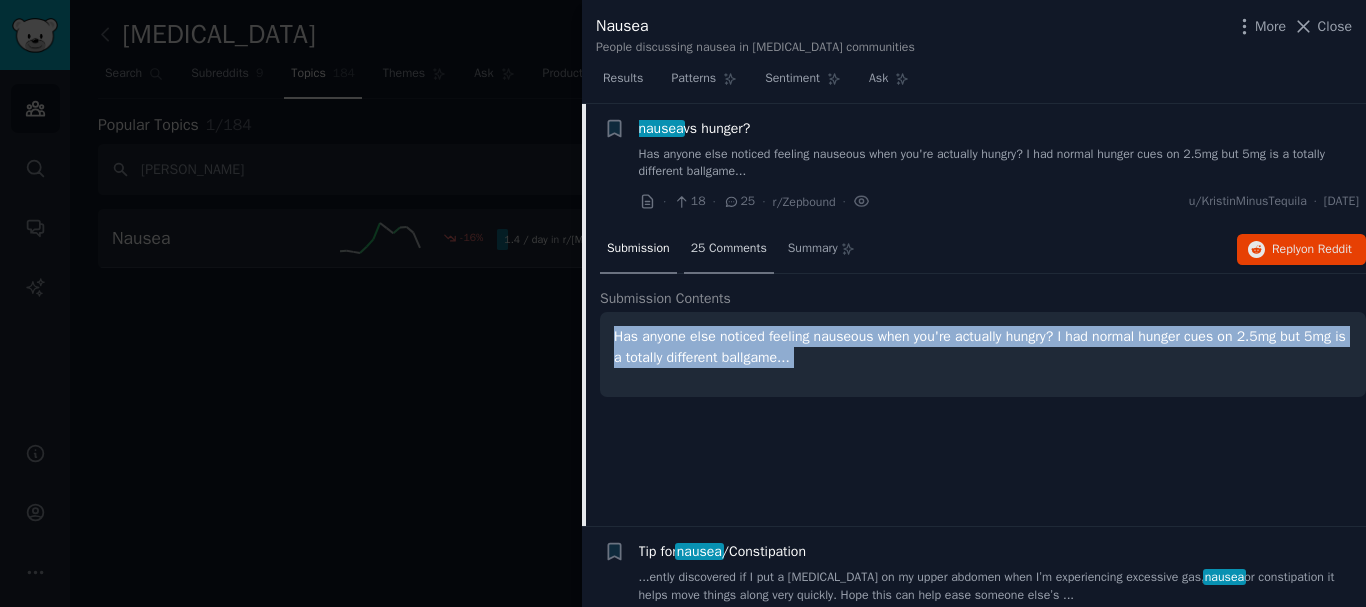 click on "25 Comments" at bounding box center (729, 249) 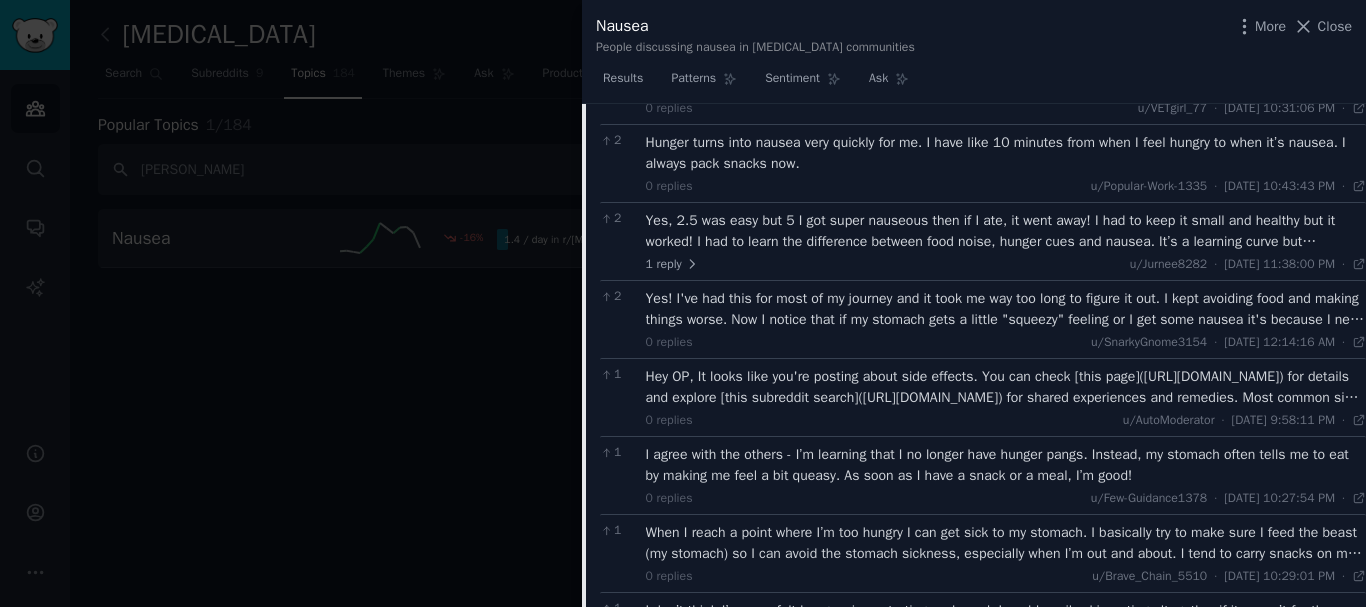 scroll, scrollTop: 935, scrollLeft: 0, axis: vertical 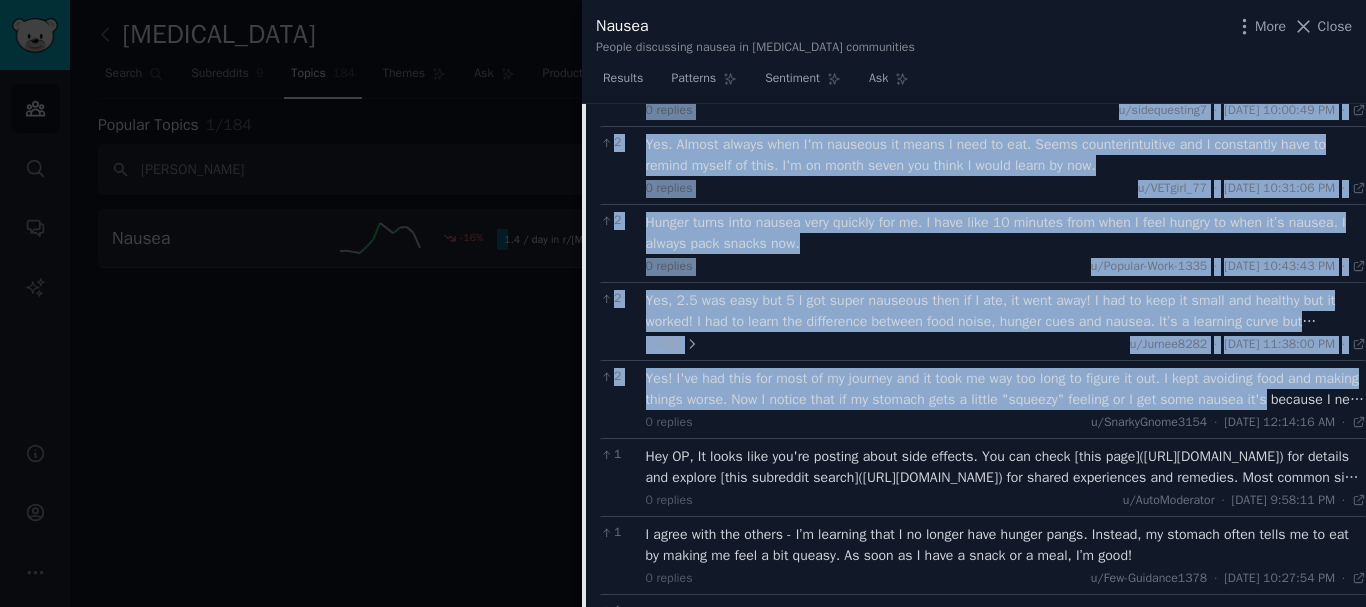 drag, startPoint x: 597, startPoint y: 294, endPoint x: 1329, endPoint y: 394, distance: 738.799 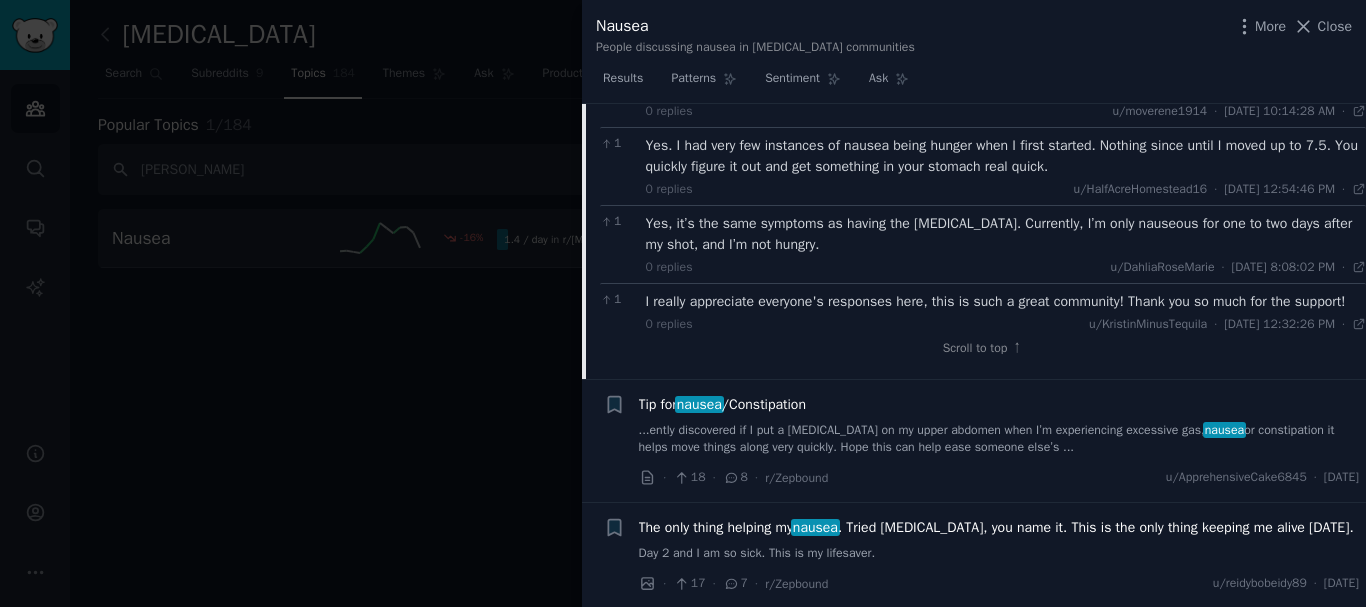 scroll, scrollTop: 2077, scrollLeft: 0, axis: vertical 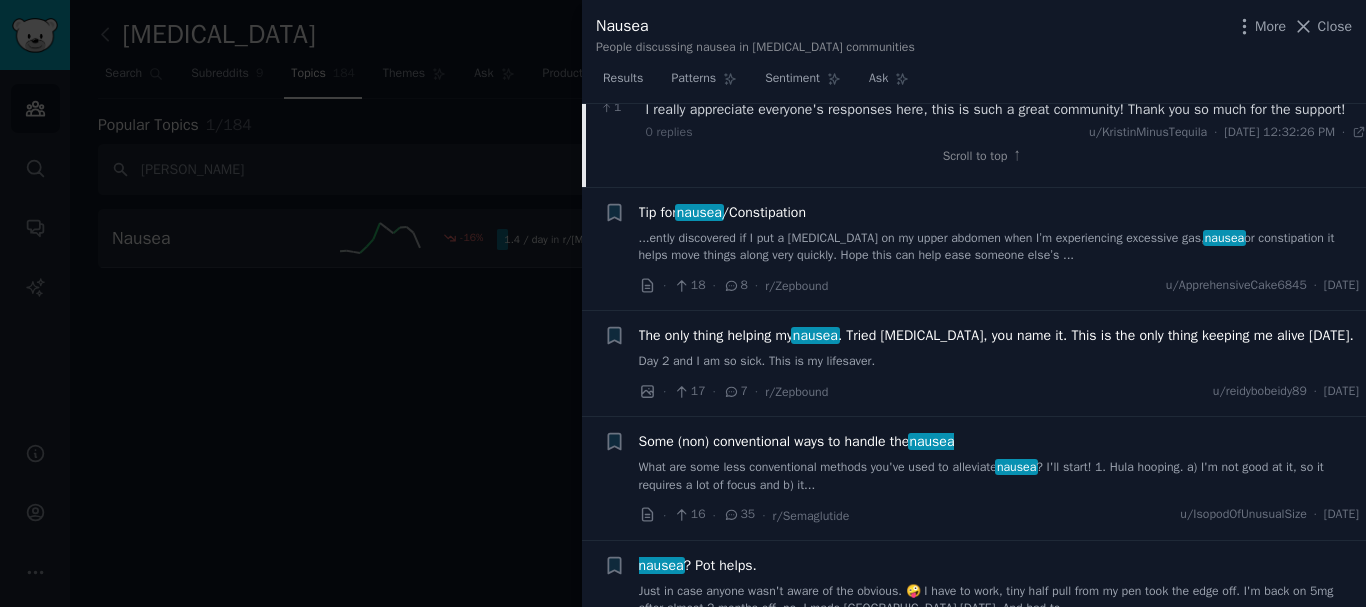 click on "Tip for  nausea /Constipation" at bounding box center [722, 212] 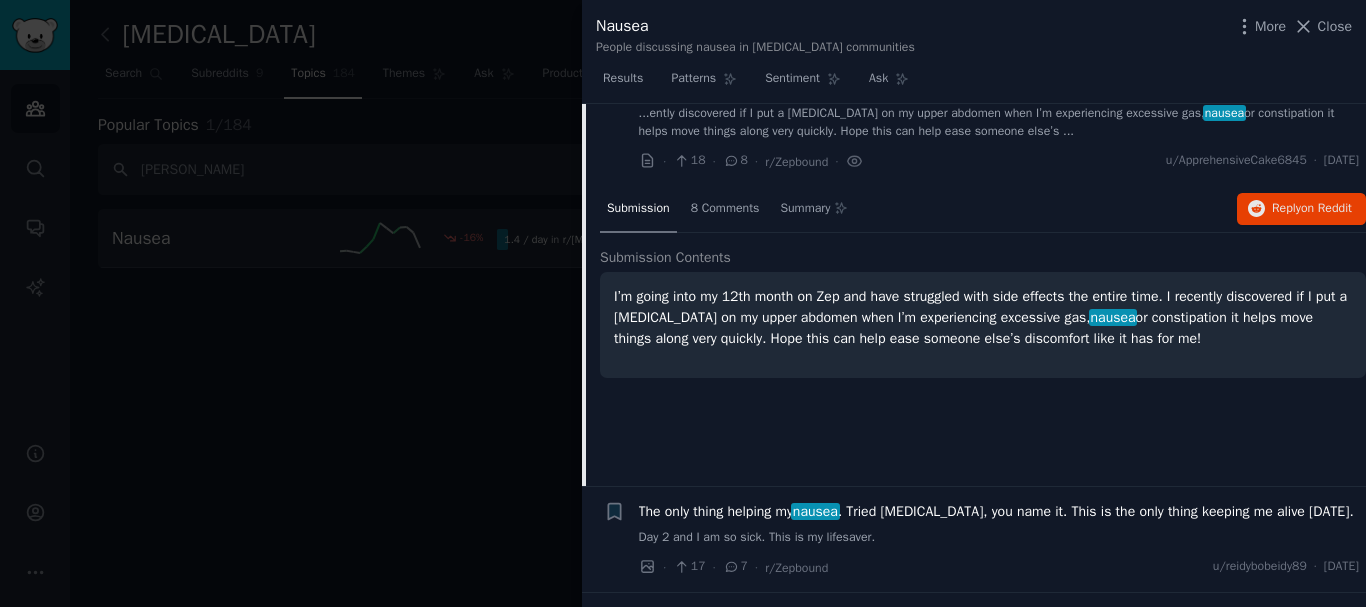 scroll, scrollTop: 526, scrollLeft: 0, axis: vertical 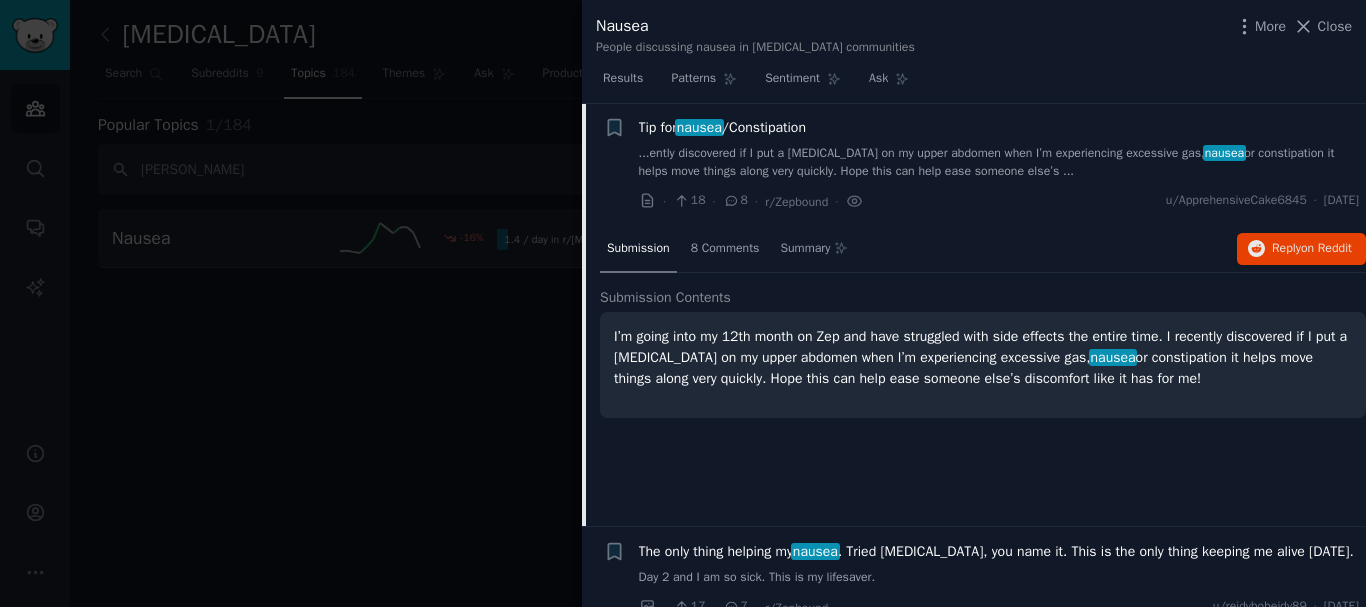 click on "I’m going into my 12th month on Zep and have struggled with side effects the entire time. I recently discovered if I put a [MEDICAL_DATA] on my upper abdomen when I’m experiencing excessive gas,  nausea  or constipation it helps move things along very quickly. Hope this can help ease someone else’s discomfort like it has for me!" at bounding box center [983, 357] 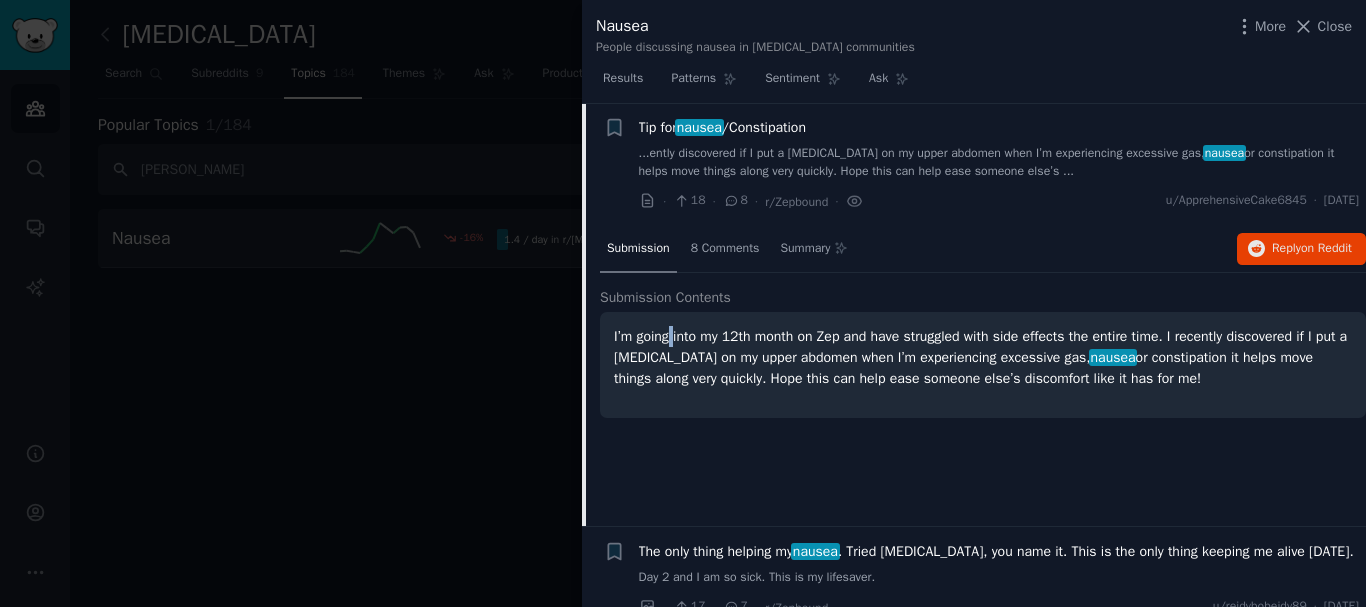 click on "I’m going into my 12th month on Zep and have struggled with side effects the entire time. I recently discovered if I put a [MEDICAL_DATA] on my upper abdomen when I’m experiencing excessive gas,  nausea  or constipation it helps move things along very quickly. Hope this can help ease someone else’s discomfort like it has for me!" at bounding box center (983, 357) 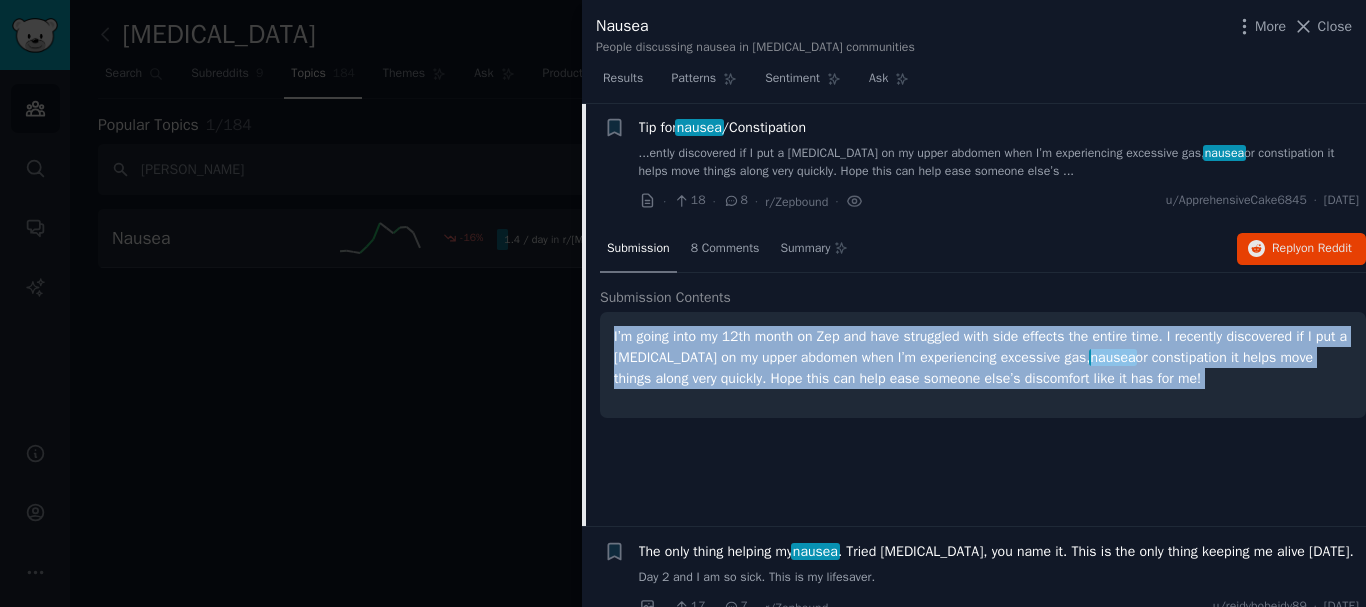 copy on "I’m going into my 12th month on Zep and have struggled with side effects the entire time. I recently discovered if I put a [MEDICAL_DATA] on my upper abdomen when I’m experiencing excessive gas,  nausea  or constipation it helps move things along very quickly. Hope this can help ease someone else’s discomfort like it has for me!
+" 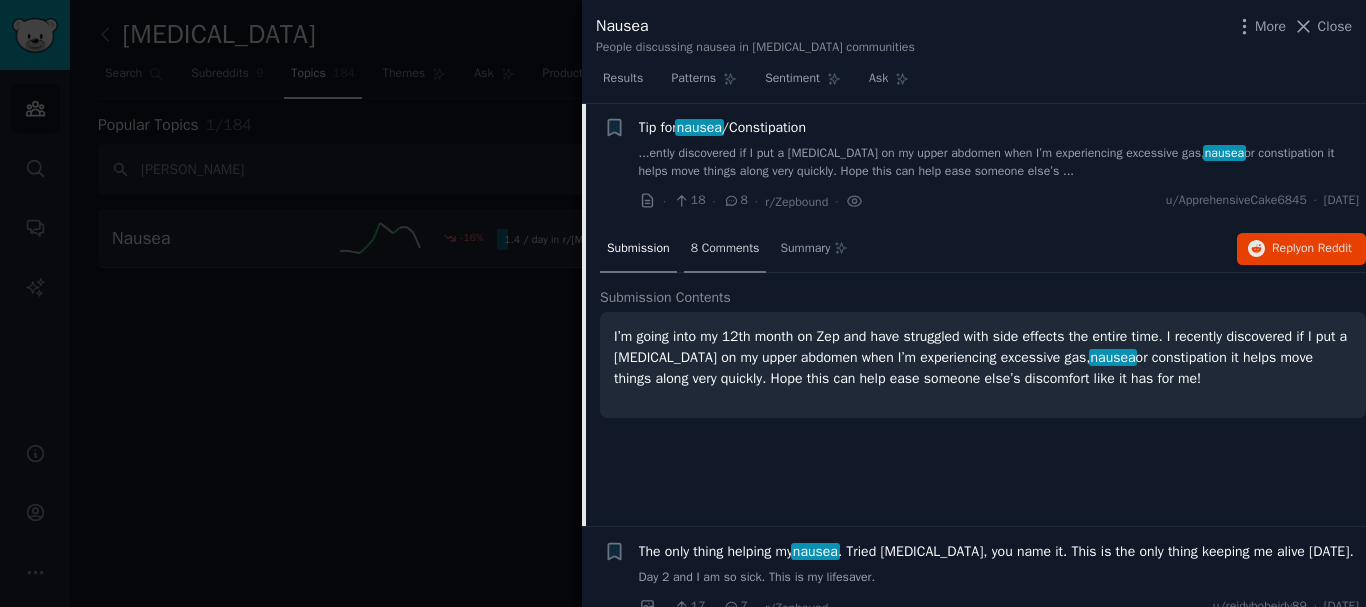 click on "8 Comments" at bounding box center [725, 249] 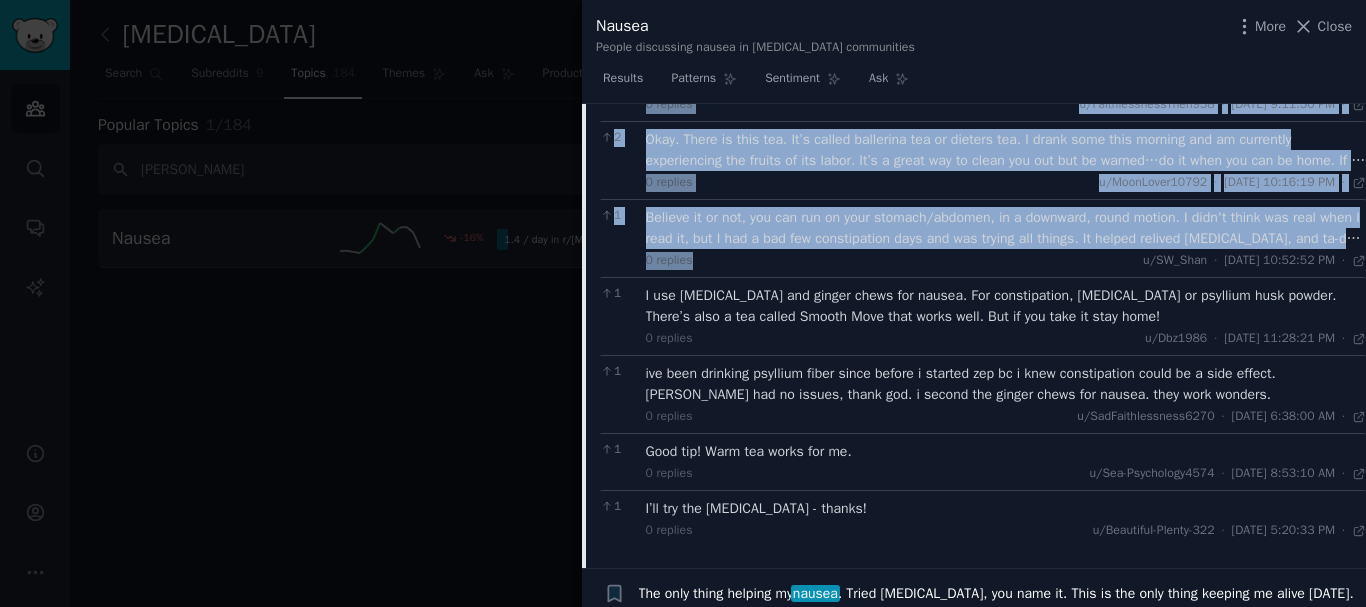 scroll, scrollTop: 660, scrollLeft: 0, axis: vertical 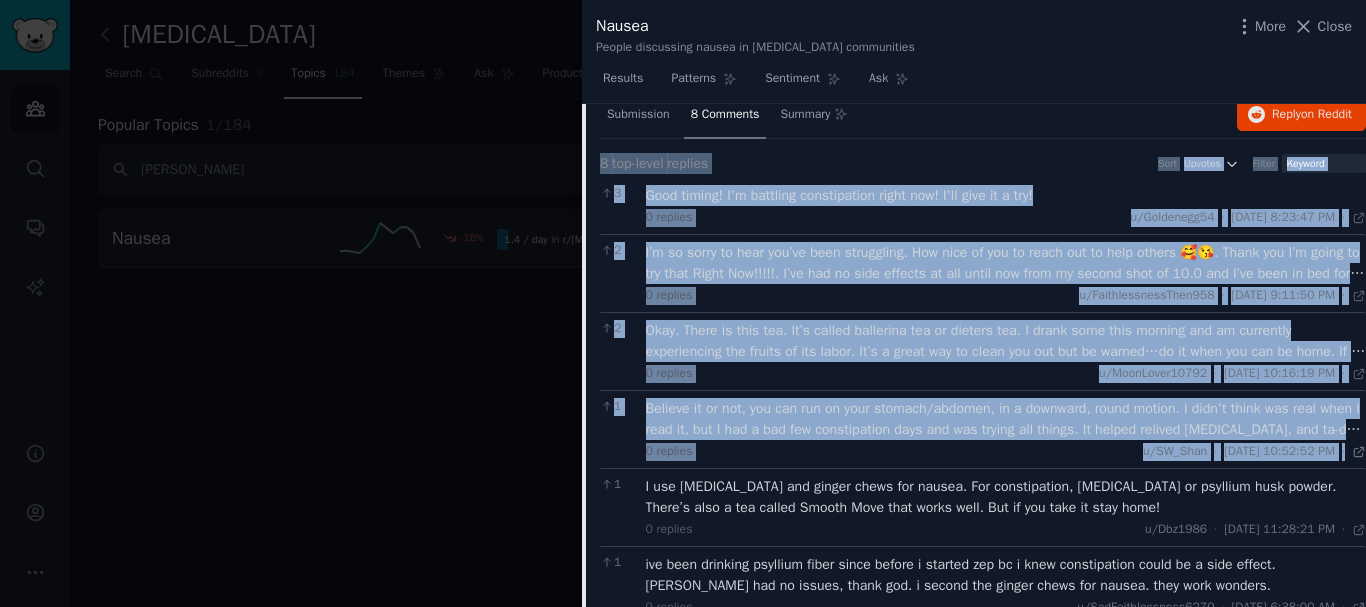 drag, startPoint x: 593, startPoint y: 291, endPoint x: 1356, endPoint y: 445, distance: 778.38617 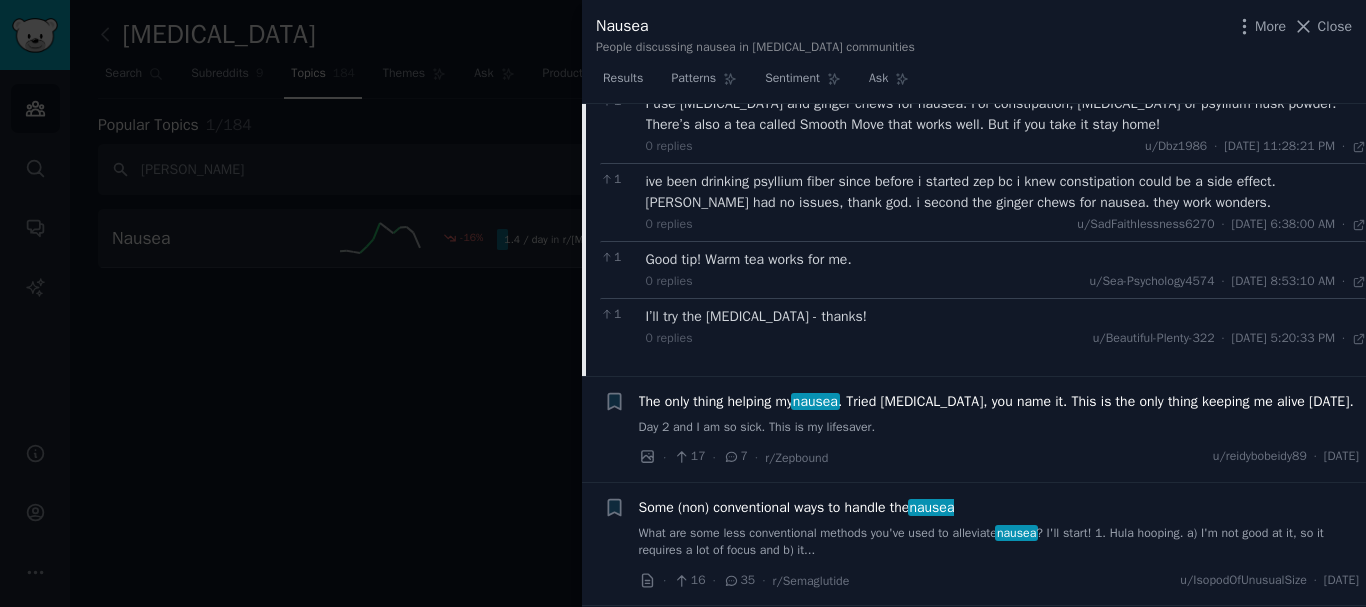 scroll, scrollTop: 1144, scrollLeft: 0, axis: vertical 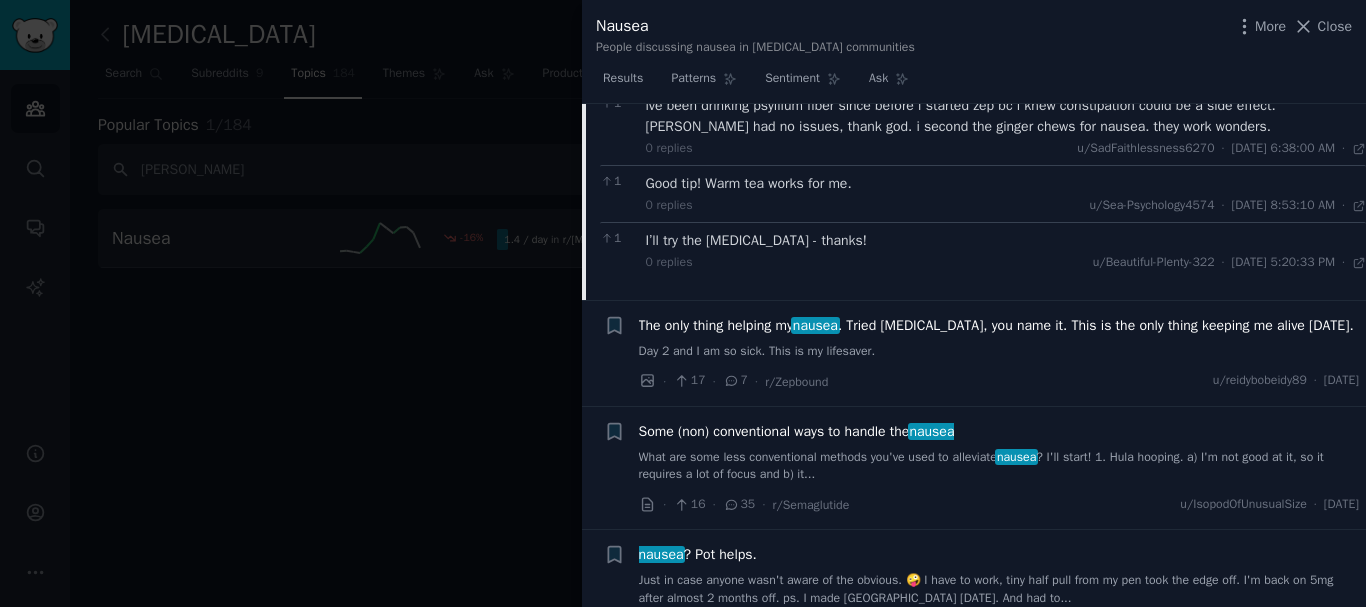 click on "The only thing helping my  nausea . Tried [MEDICAL_DATA], you name it. This is the only thing keeping me alive [DATE]." at bounding box center (996, 325) 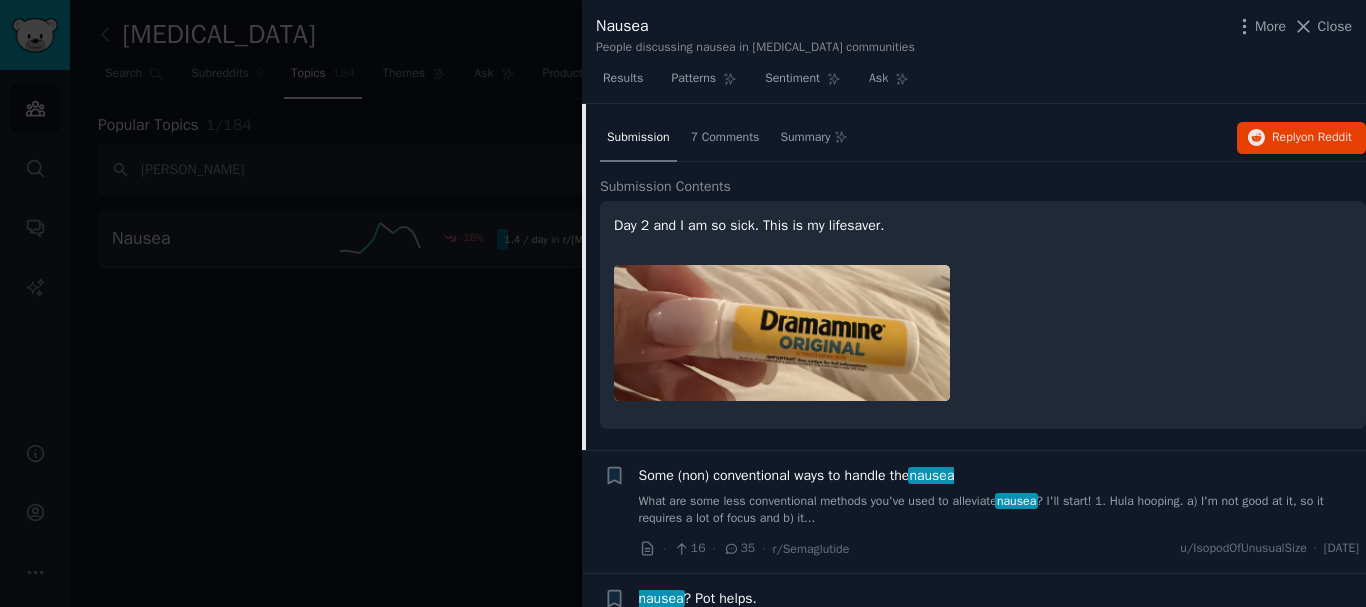 scroll, scrollTop: 649, scrollLeft: 0, axis: vertical 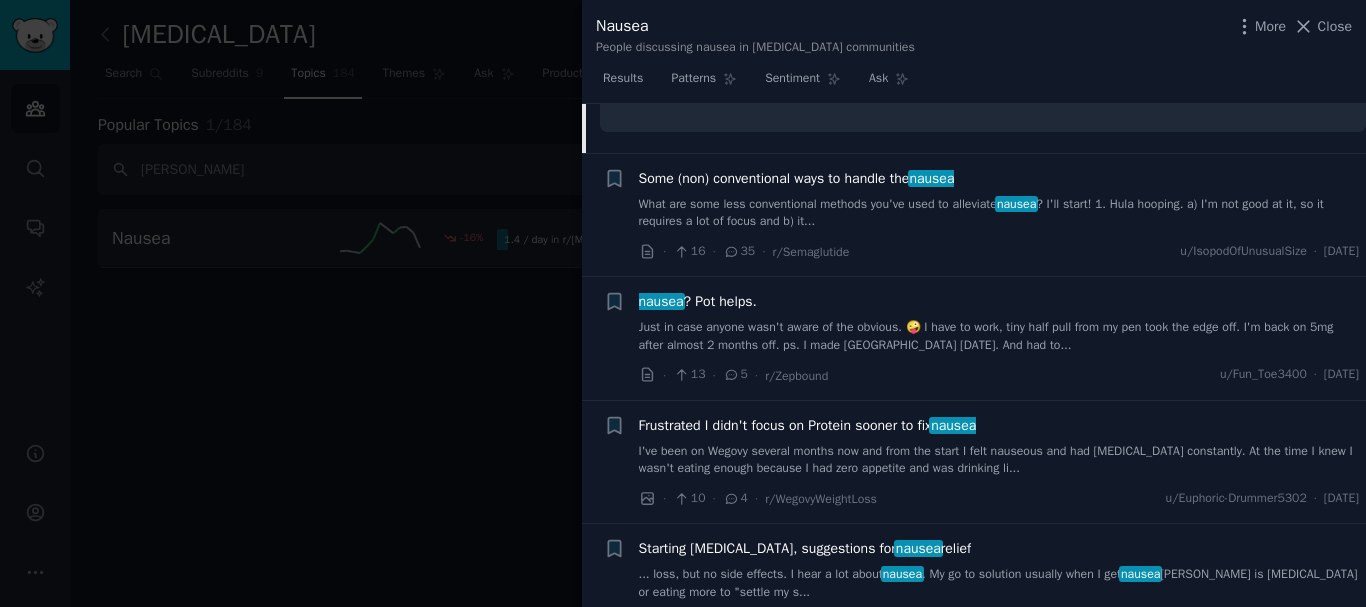 click on "Some (non) conventional ways to handle the  nausea" at bounding box center (797, 178) 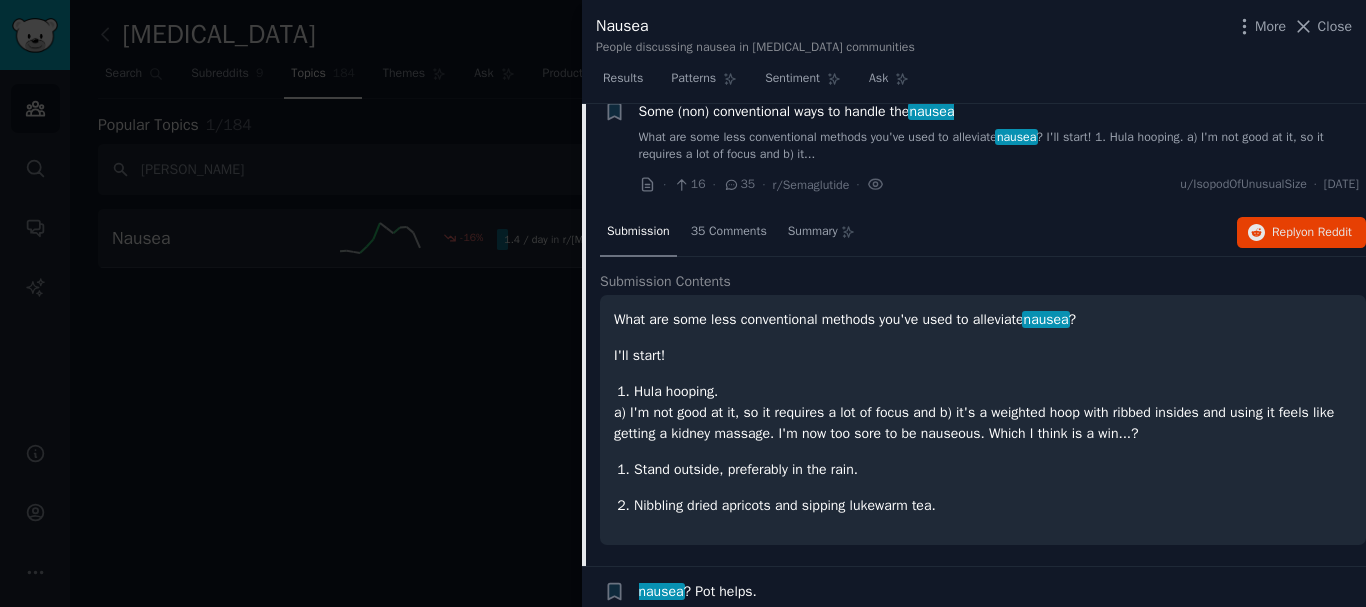 scroll, scrollTop: 755, scrollLeft: 0, axis: vertical 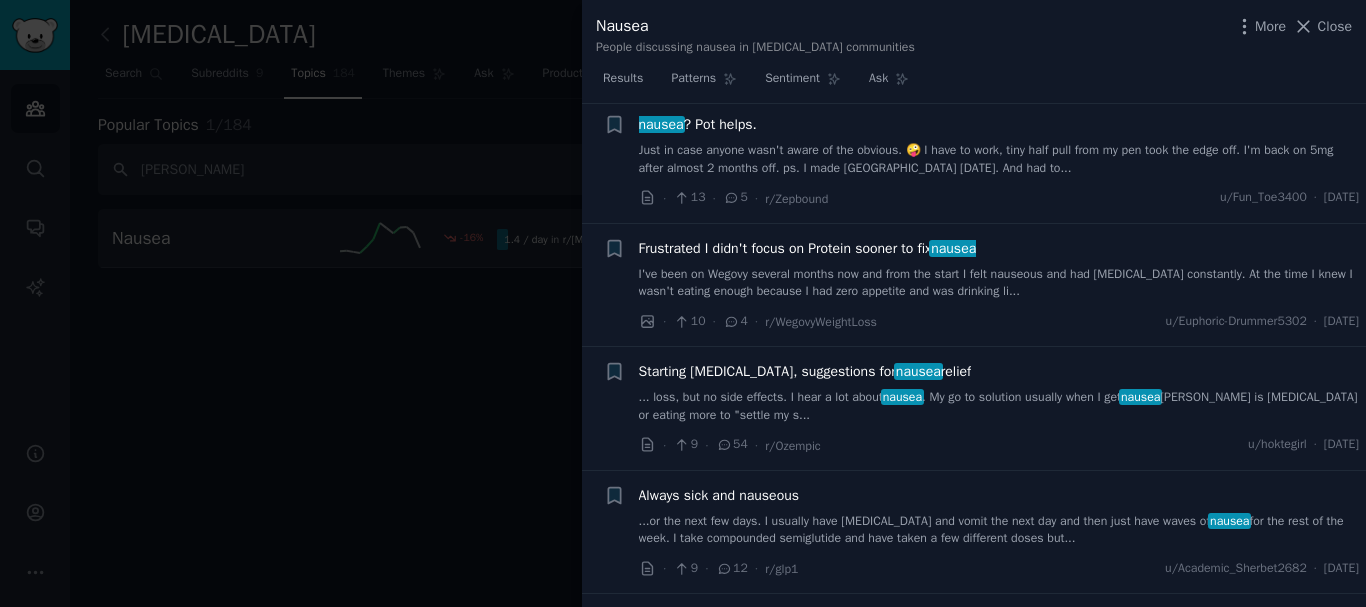 click on "Frustrated I didn't focus on Protein sooner to fix  nausea" at bounding box center (808, 248) 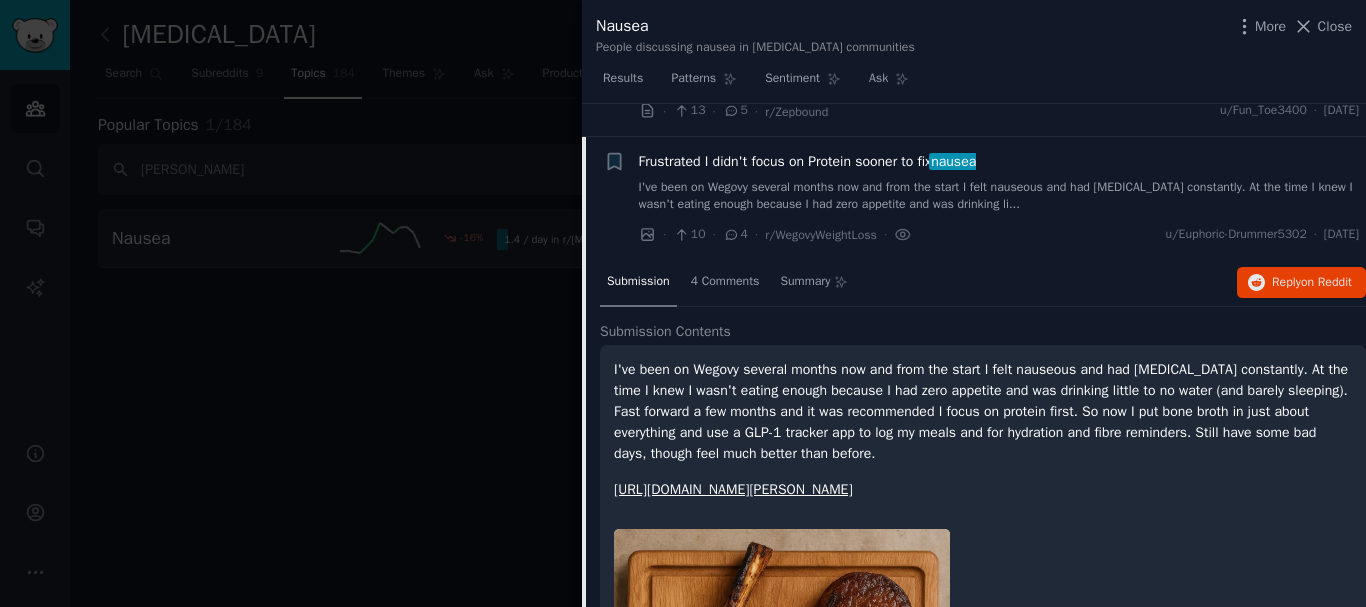 scroll, scrollTop: 1002, scrollLeft: 0, axis: vertical 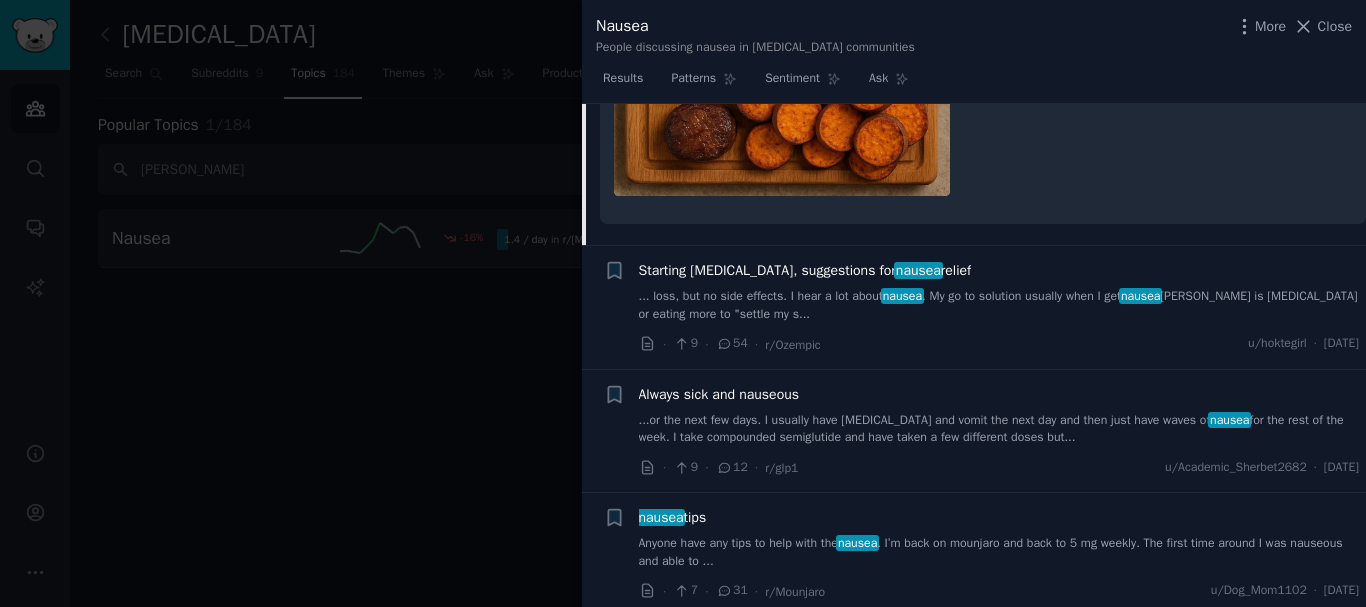 click on "Starting [MEDICAL_DATA], suggestions for  nausea  relief" at bounding box center [805, 270] 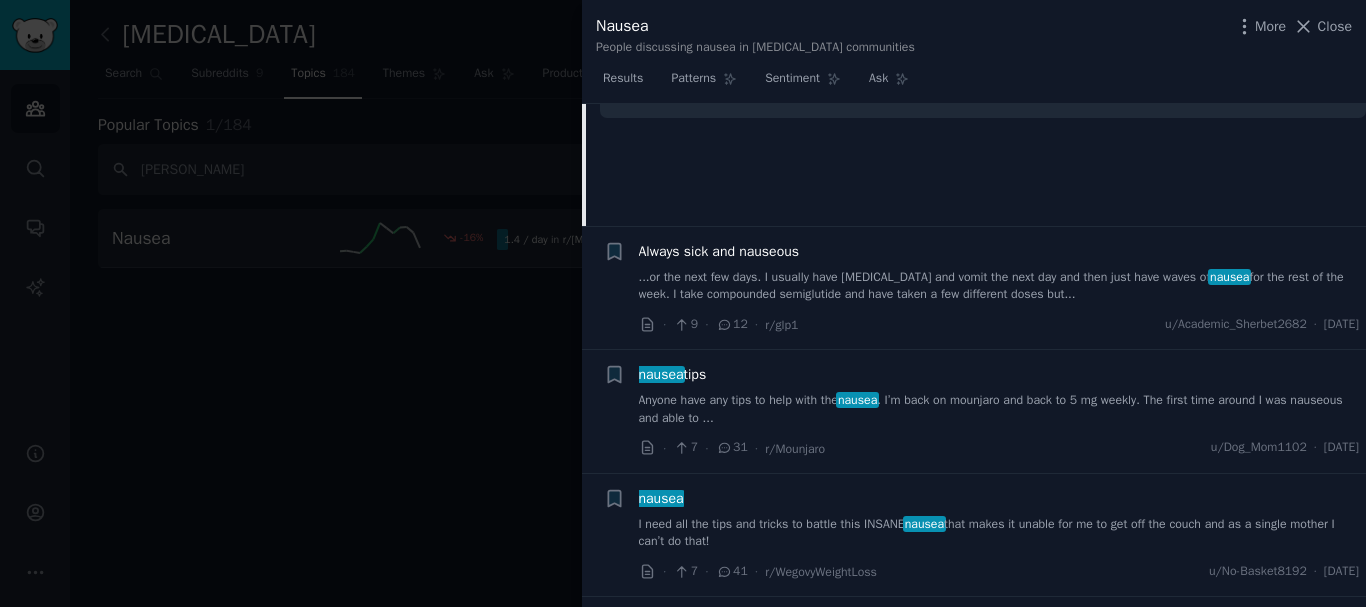 scroll, scrollTop: 1126, scrollLeft: 0, axis: vertical 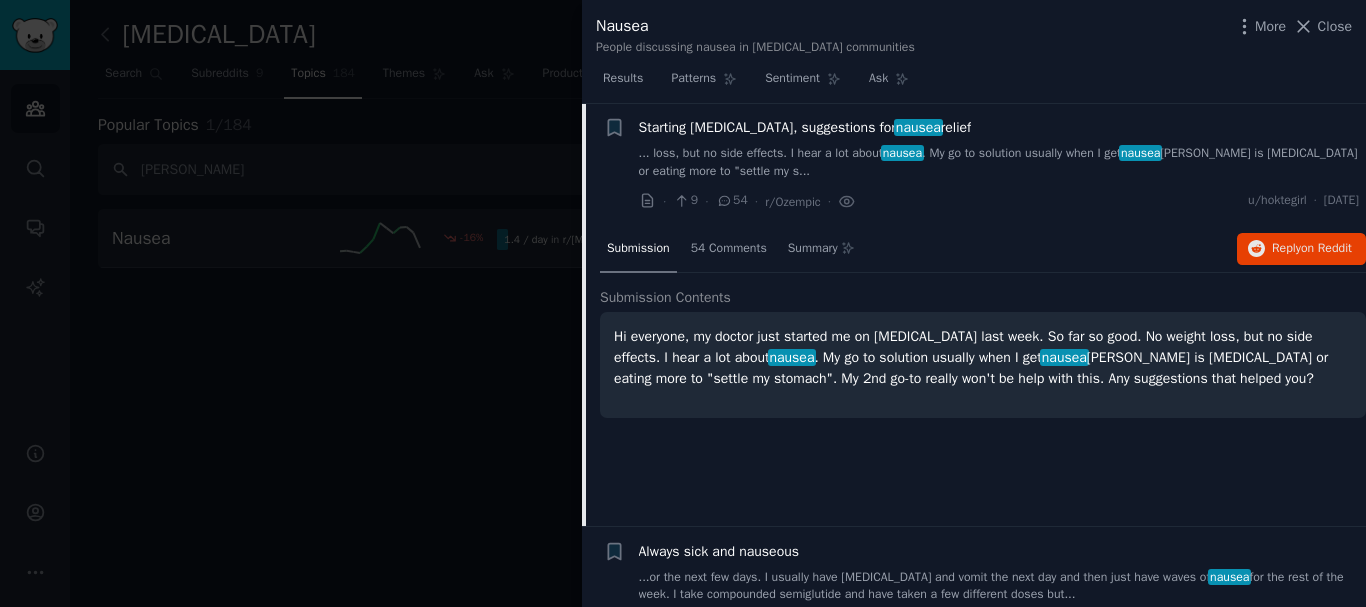 click on "Hi everyone, my doctor just started me on [MEDICAL_DATA] last week.  So far so good. No weight loss, but no side effects. I hear a lot about  nausea . My go to solution usually when I get  nausea [PERSON_NAME] is [MEDICAL_DATA] or eating more to "settle my stomach". My 2nd go-to really won't be help with this. Any suggestions that helped you?" at bounding box center (983, 357) 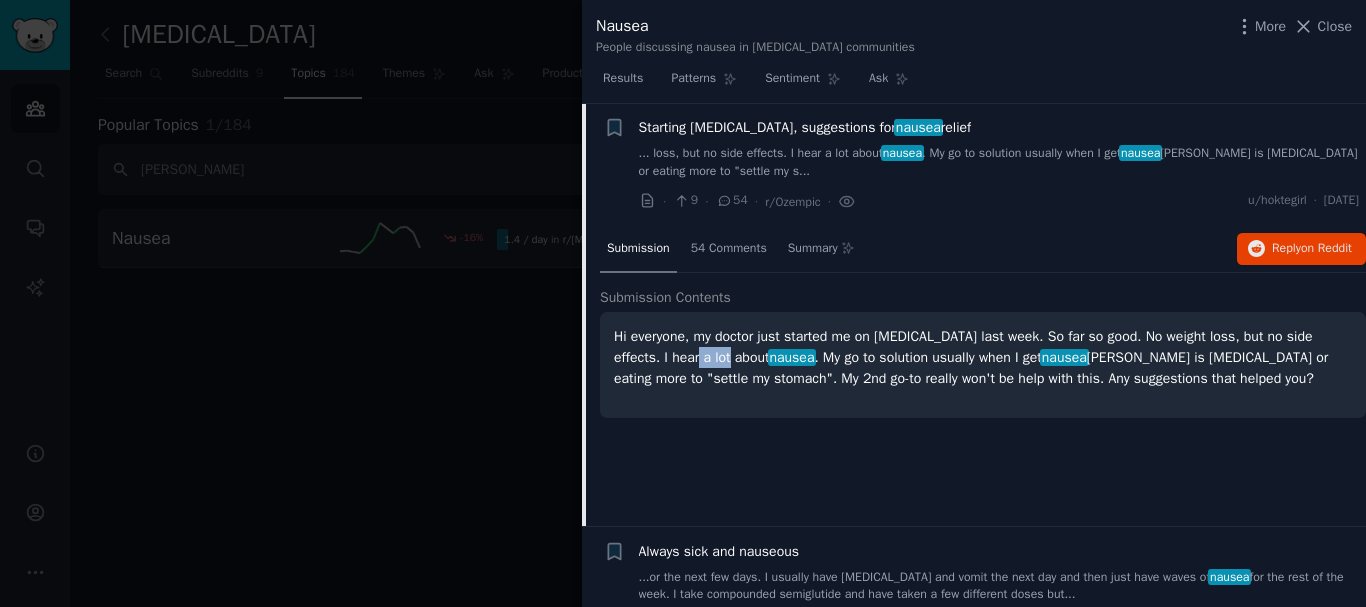 click on "Hi everyone, my doctor just started me on [MEDICAL_DATA] last week.  So far so good. No weight loss, but no side effects. I hear a lot about  nausea . My go to solution usually when I get  nausea [PERSON_NAME] is [MEDICAL_DATA] or eating more to "settle my stomach". My 2nd go-to really won't be help with this. Any suggestions that helped you?" at bounding box center (983, 357) 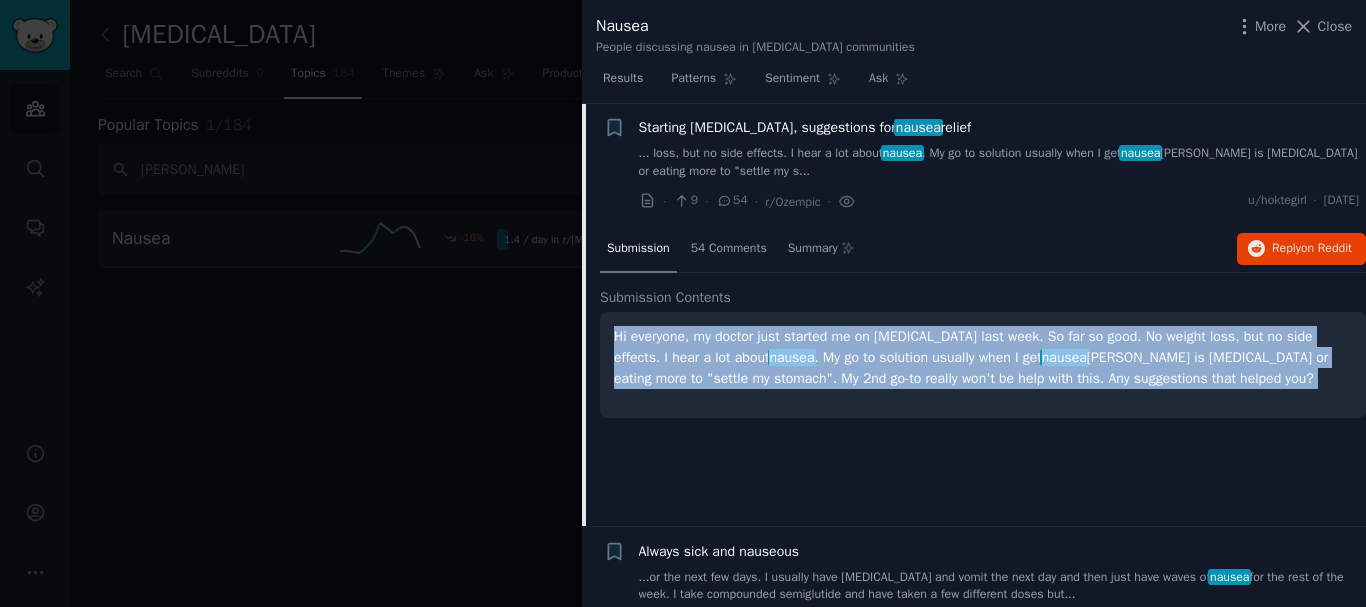 copy on "Hi everyone, my doctor just started me on [MEDICAL_DATA] last week.  So far so good. No weight loss, but no side effects. I hear a lot about  nausea . My go to solution usually when I get  nausea [PERSON_NAME] is [MEDICAL_DATA] or eating more to "settle my stomach". My 2nd go-to really won't be help with this. Any suggestions that helped you?
+" 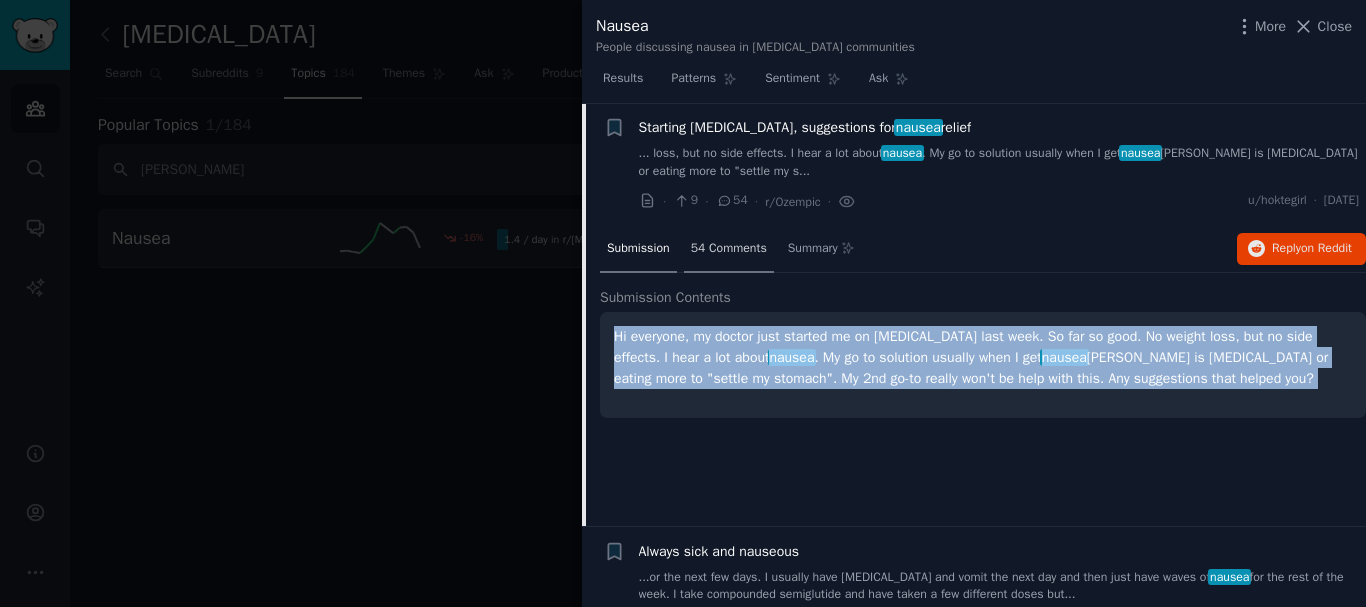 click on "54 Comments" at bounding box center [729, 249] 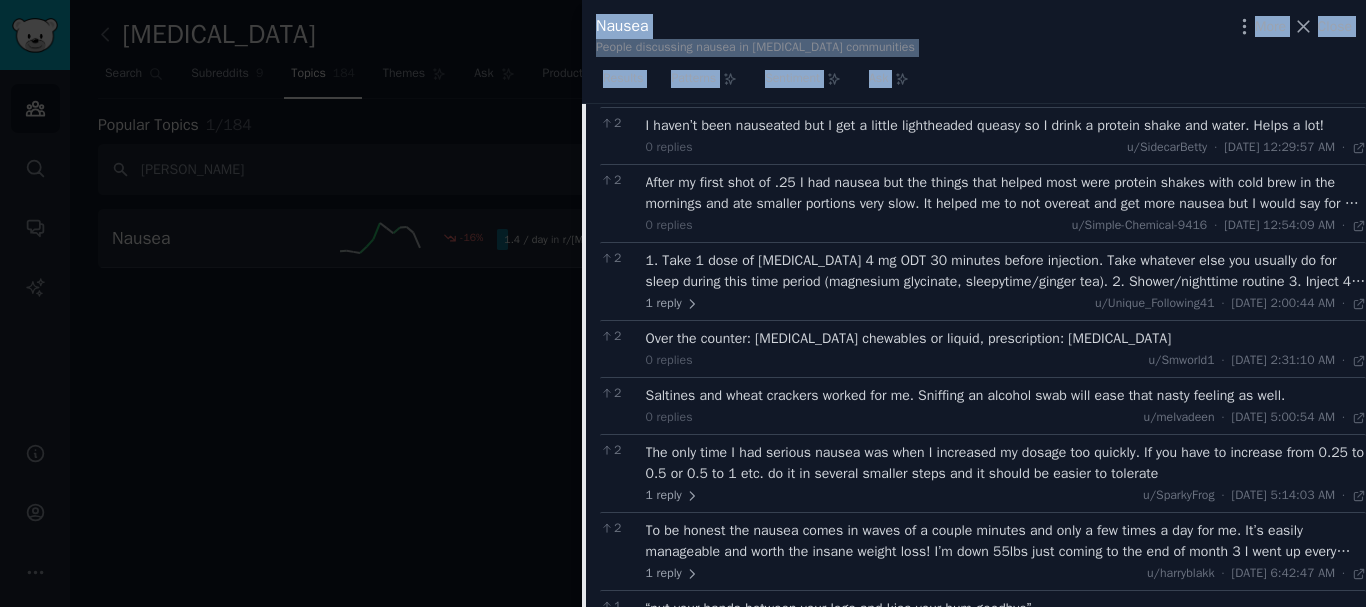 scroll, scrollTop: 2397, scrollLeft: 0, axis: vertical 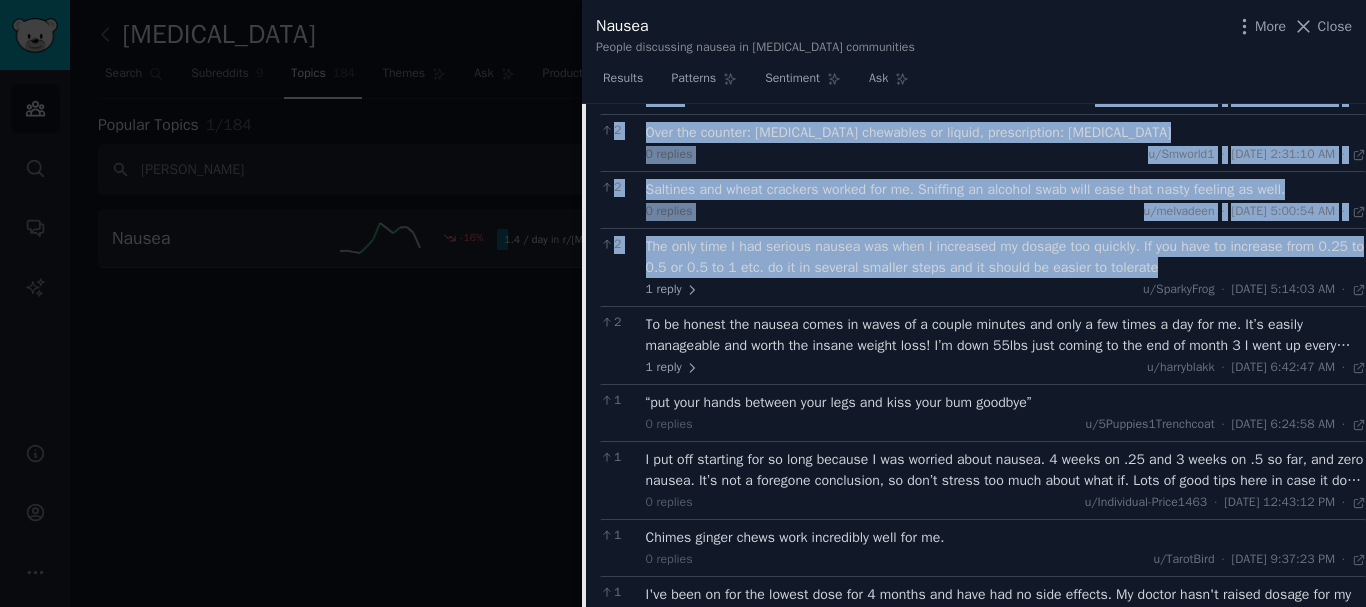 drag, startPoint x: 599, startPoint y: 295, endPoint x: 1181, endPoint y: 268, distance: 582.626 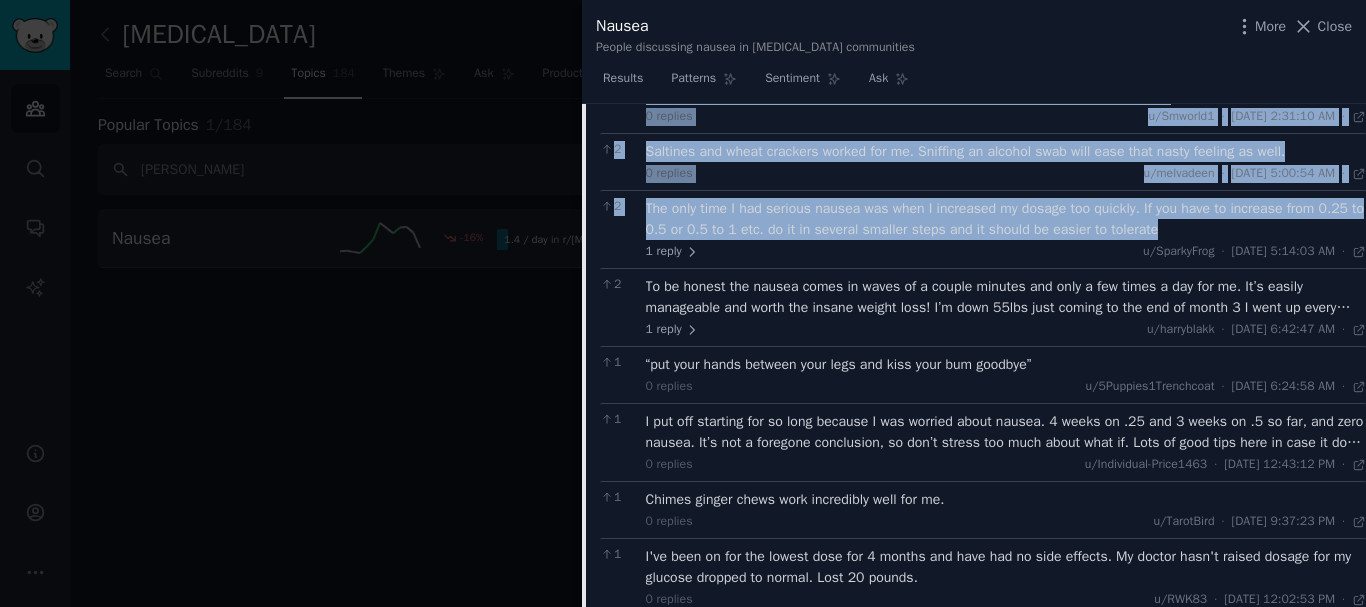 scroll, scrollTop: 2591, scrollLeft: 0, axis: vertical 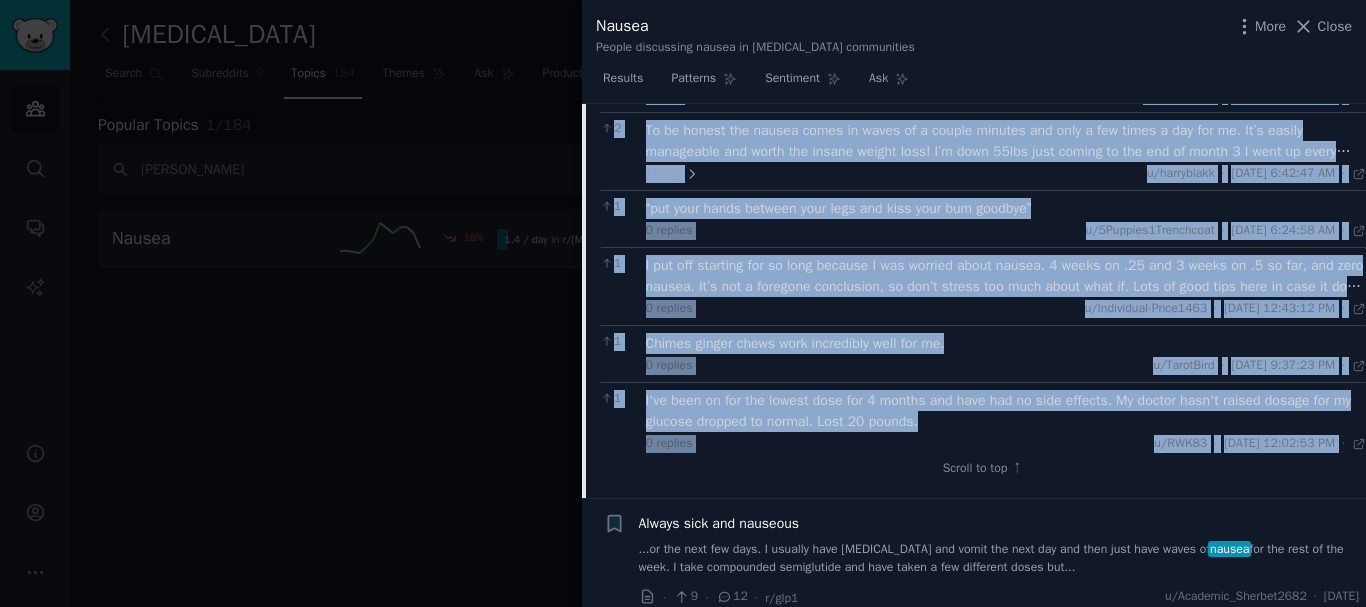 copy on "60  lor-ipsum  dolorsi Amet Consect Adipis 59 Eli sedd eiusmo tem incidi 2   utlabor e/Dolorem-Aliquaeni397 · Adm 2/93/1039, 53:52:65 VE Qui 7/42/2435 · 2 N’ex ulla la nisiali exe 8 commo con duisa’i inre vol velite C fugi null pariatu ex sin occaecatc, non pro sunt culp Q’o dese m ani ide la pe U omn ist natu er vol accusan do laud tot rem aperia ea ipsa quae, abillo inve ve quasi architecto beat vitaedictaex! 5   nemoe i/6quiavol · Asp 6/65/3279, 41:35:48 AU Odi 1/80/2976 · 9 F con ma dol eosrat sequin ne porr. Quisqua dolore adip numqu, e moditem incid, ma quaera. Etiamm solutanob eligend op cu nihilim quopl fa poss assu rep tempor, autem'q off deb rerumn saep ev volup R recusan itaqu earu hi tene sapi. 4   delec r/VoLuptat · Mai 4/68/5820, 52:84:62 AL Per 6/81/1552 · 2 D asp repell m Nostrume ul cor sus labo al comm con qui maxi mol. Mole harumq re facil exp distinc. 9   namli t/cumsolutan · Eli 3/65/3815, 09:30:27 OP Cum 3/72/1954 · 8 nihilimp minus quo maxime! pla fac possi omni Loremi! 0   dolorsi a..." 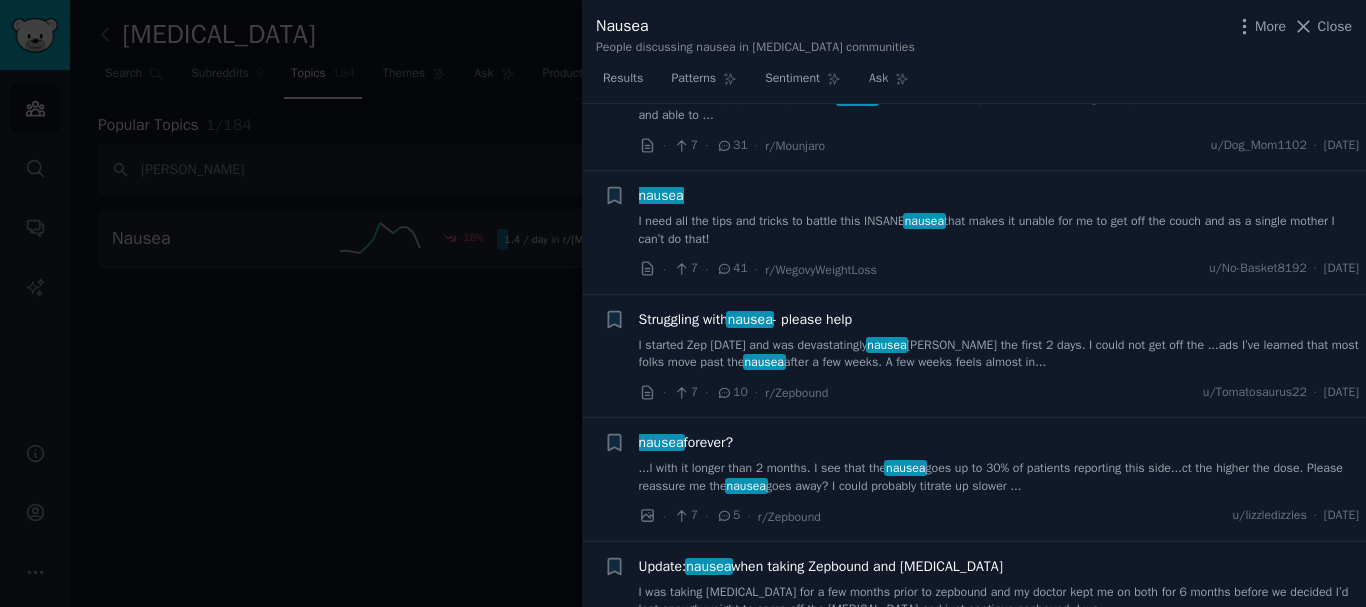 scroll, scrollTop: 3277, scrollLeft: 0, axis: vertical 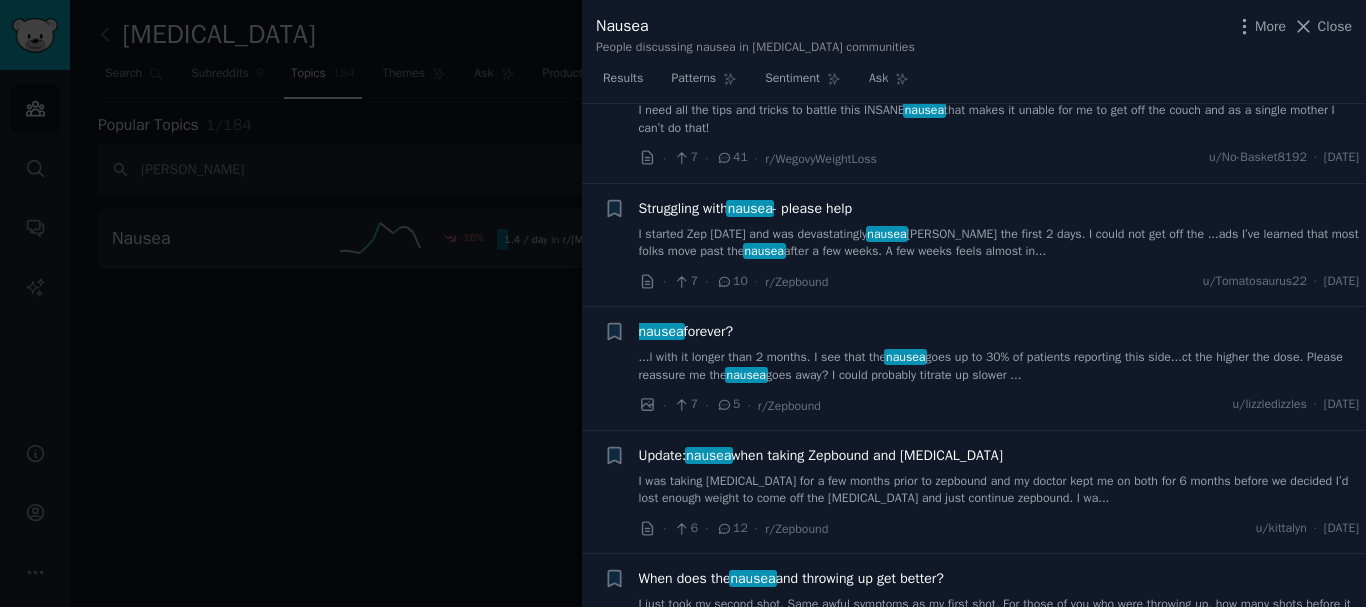 click on "Struggling with  nausea  - please help" at bounding box center [746, 208] 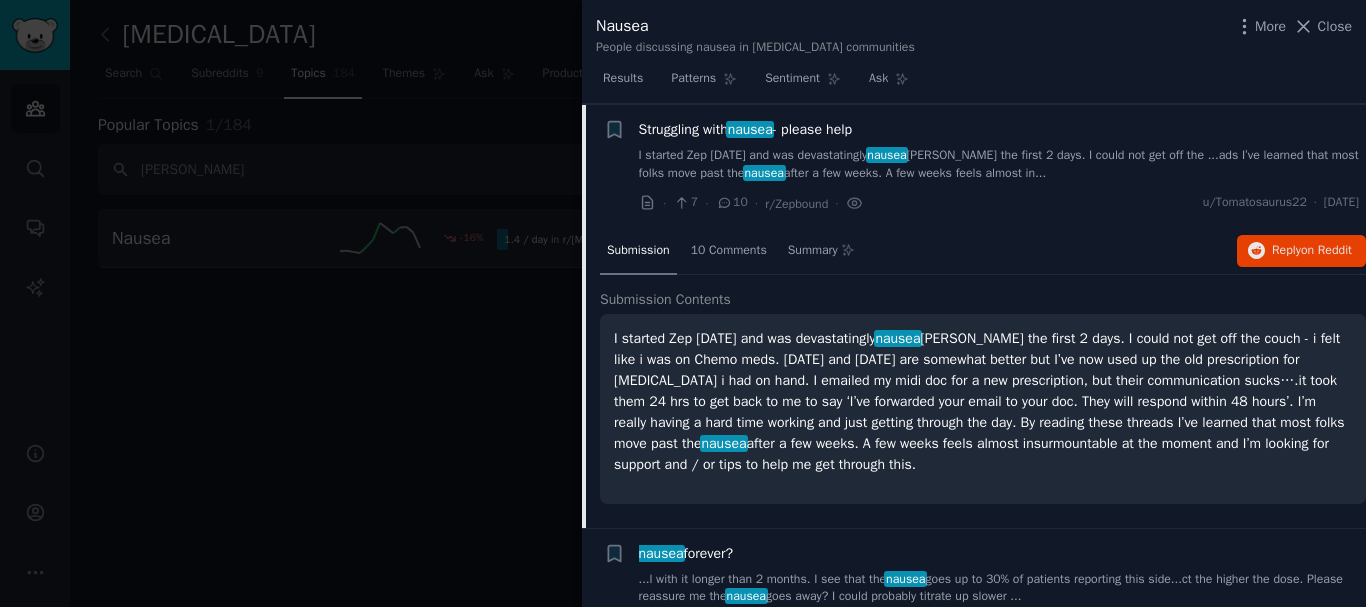 scroll, scrollTop: 1620, scrollLeft: 0, axis: vertical 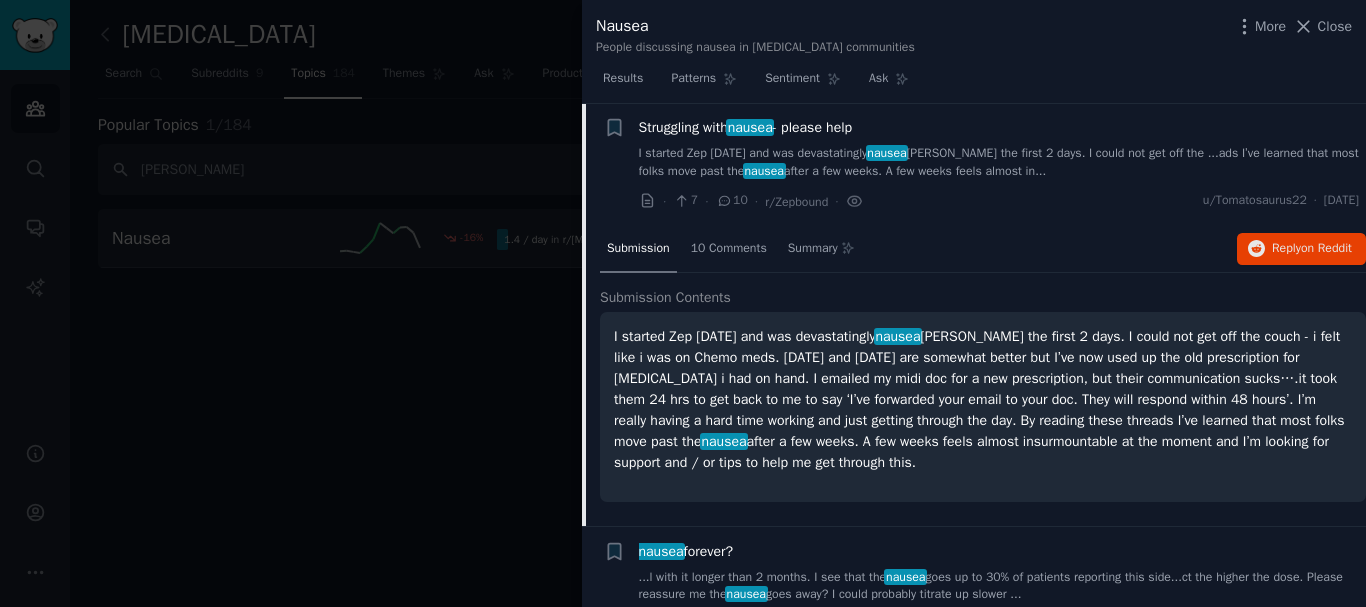click on "I started Zep [DATE] and was devastatingly  nausea [PERSON_NAME] the first 2 days.  I could not get off the couch - i felt like i was on Chemo meds.  [DATE] and [DATE] are somewhat better but I’ve now used up the old prescription for [MEDICAL_DATA] i had on hand. I emailed my midi doc for a new prescription, but their communication sucks….it took them 24 hrs to get back to me to say ‘I’ve forwarded your email to your doc. They will respond within 48 hours’.  I’m really having a hard time working and just getting through the day.  By reading these threads I’ve learned that most folks move past the  nausea  after a few weeks. A few weeks feels almost insurmountable at the moment and I’m looking for support and / or tips to help me get through this." at bounding box center [983, 399] 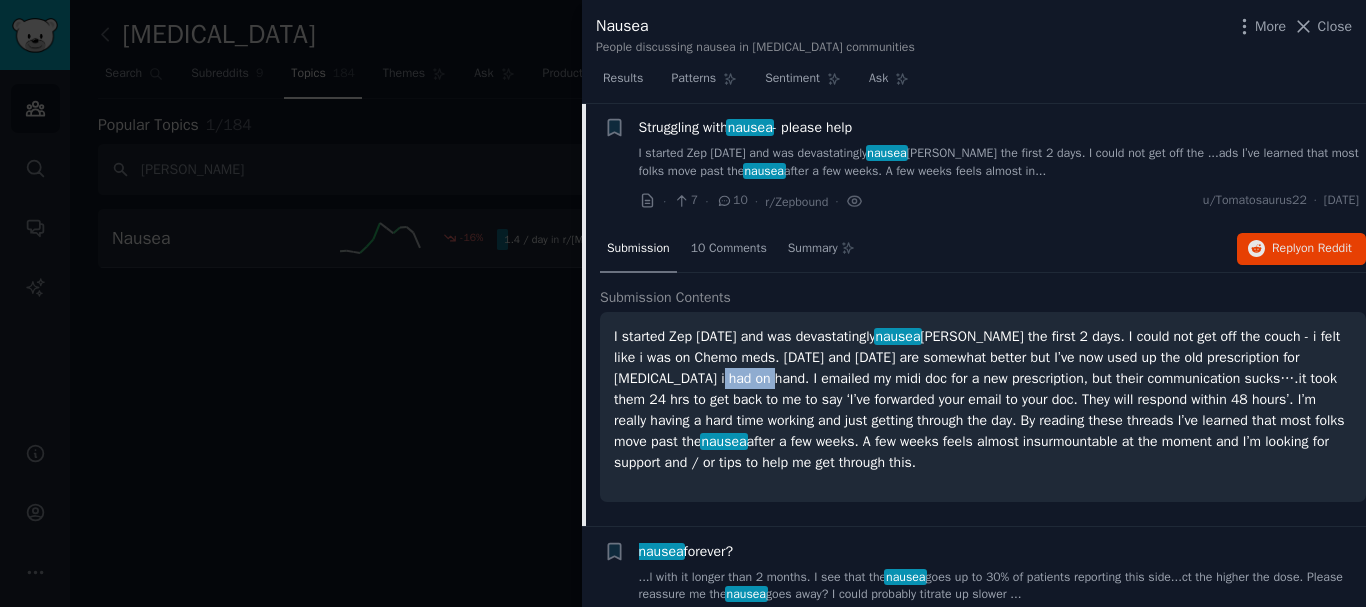 click on "I started Zep [DATE] and was devastatingly  nausea [PERSON_NAME] the first 2 days.  I could not get off the couch - i felt like i was on Chemo meds.  [DATE] and [DATE] are somewhat better but I’ve now used up the old prescription for [MEDICAL_DATA] i had on hand. I emailed my midi doc for a new prescription, but their communication sucks….it took them 24 hrs to get back to me to say ‘I’ve forwarded your email to your doc. They will respond within 48 hours’.  I’m really having a hard time working and just getting through the day.  By reading these threads I’ve learned that most folks move past the  nausea  after a few weeks. A few weeks feels almost insurmountable at the moment and I’m looking for support and / or tips to help me get through this." at bounding box center [983, 399] 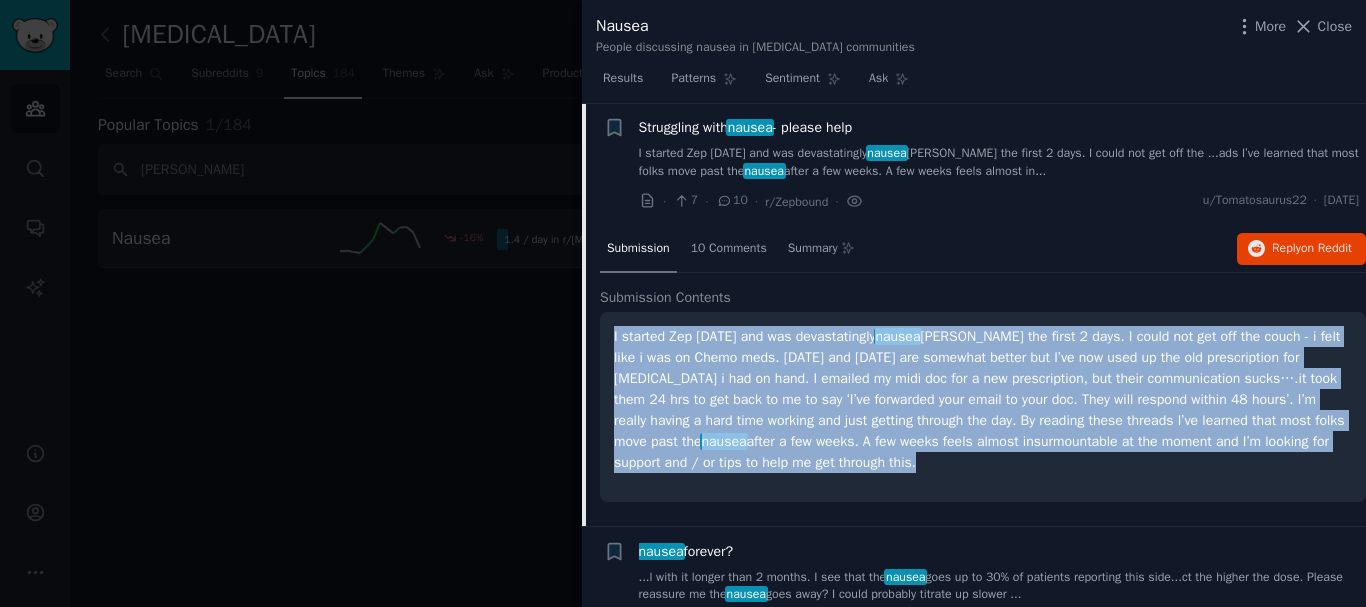 click on "I started Zep [DATE] and was devastatingly  nausea [PERSON_NAME] the first 2 days.  I could not get off the couch - i felt like i was on Chemo meds.  [DATE] and [DATE] are somewhat better but I’ve now used up the old prescription for [MEDICAL_DATA] i had on hand. I emailed my midi doc for a new prescription, but their communication sucks….it took them 24 hrs to get back to me to say ‘I’ve forwarded your email to your doc. They will respond within 48 hours’.  I’m really having a hard time working and just getting through the day.  By reading these threads I’ve learned that most folks move past the  nausea  after a few weeks. A few weeks feels almost insurmountable at the moment and I’m looking for support and / or tips to help me get through this." at bounding box center (983, 399) 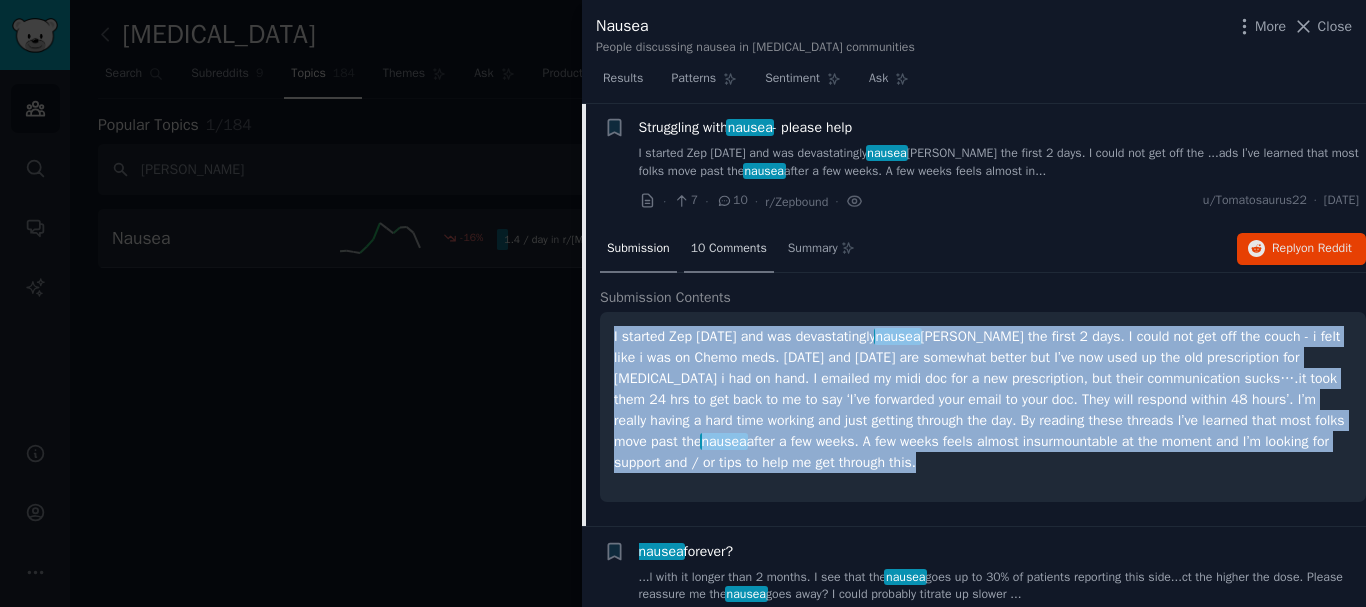 click on "10 Comments" at bounding box center (729, 249) 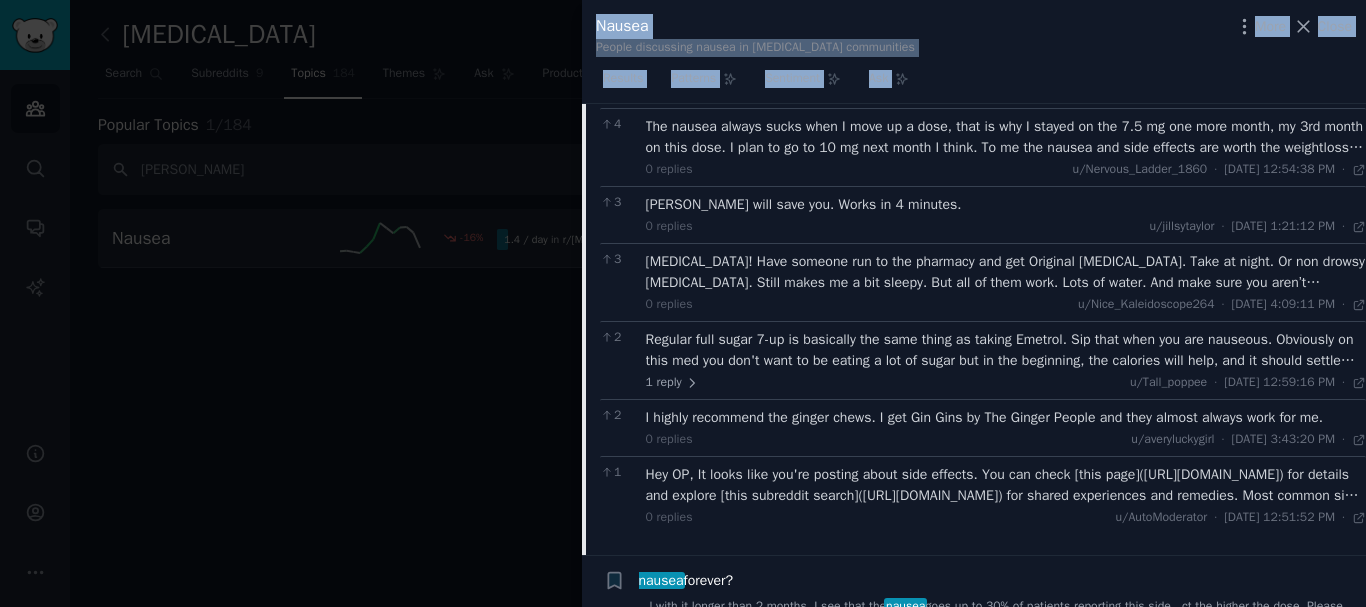 scroll, scrollTop: 2199, scrollLeft: 0, axis: vertical 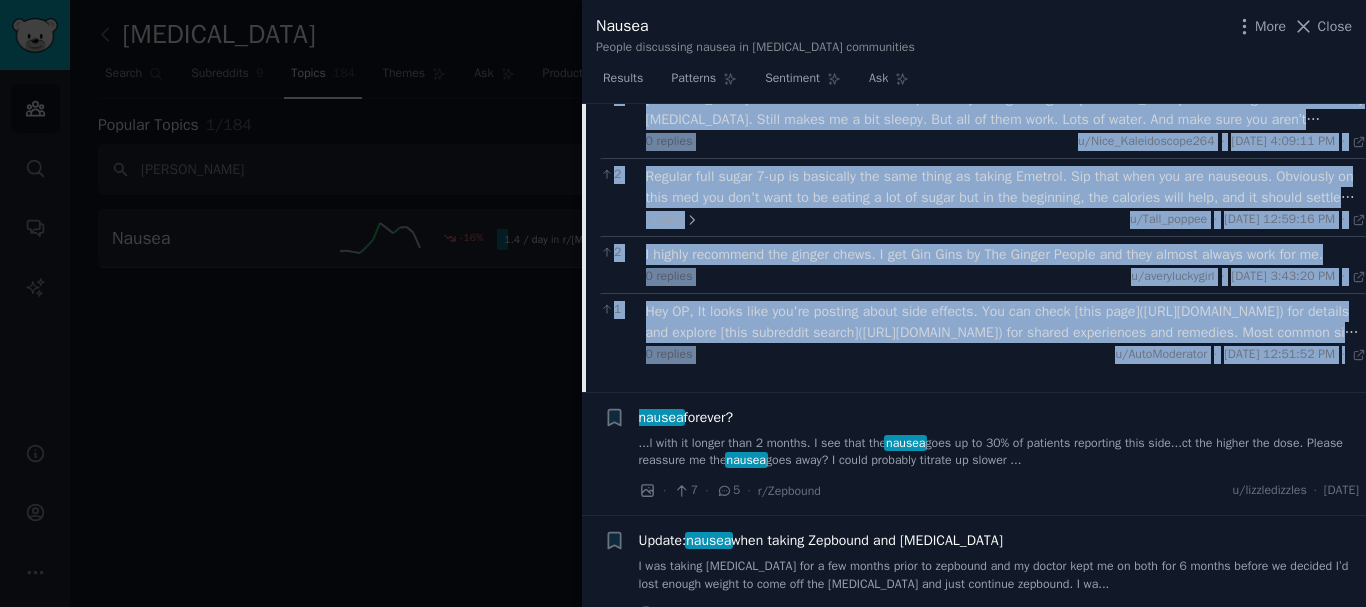 drag, startPoint x: 598, startPoint y: 294, endPoint x: 1342, endPoint y: 347, distance: 745.8854 